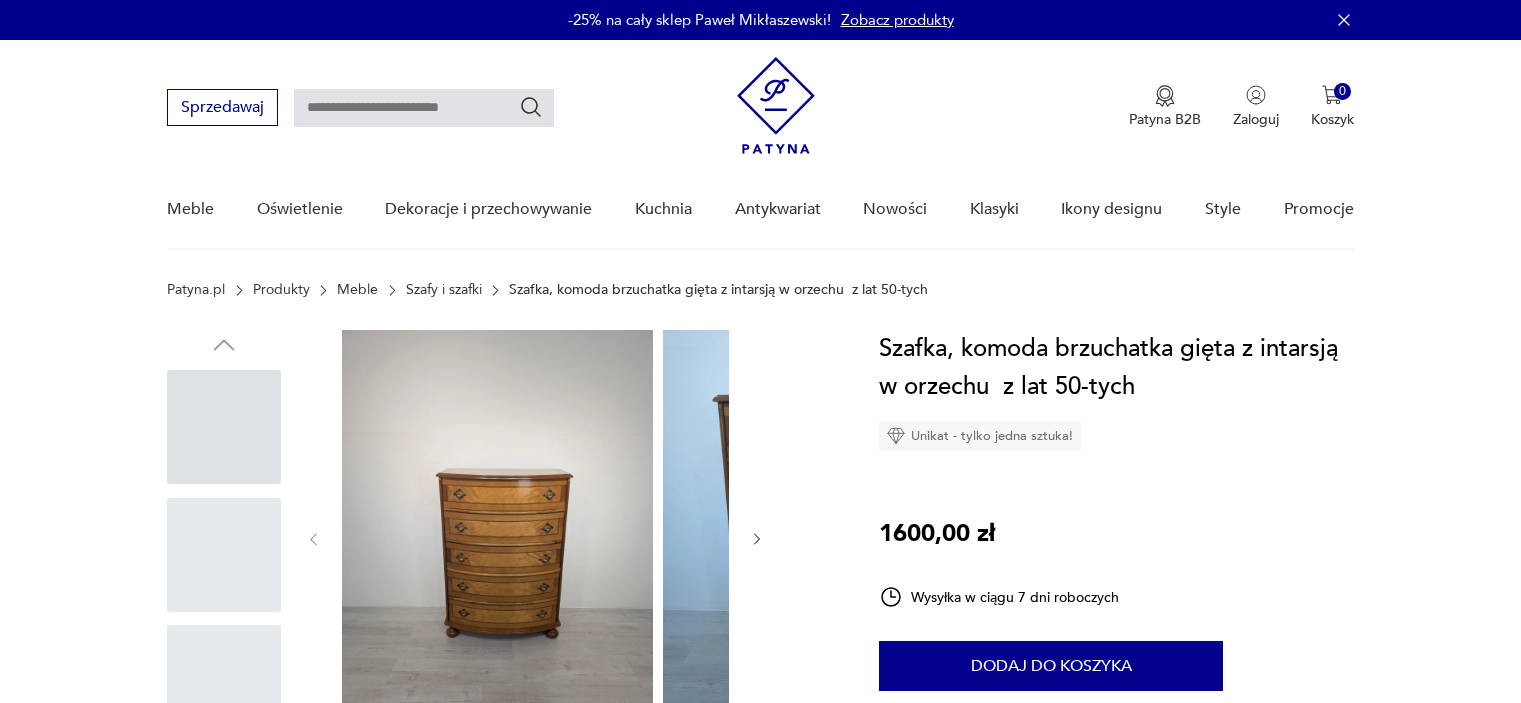 scroll, scrollTop: 0, scrollLeft: 0, axis: both 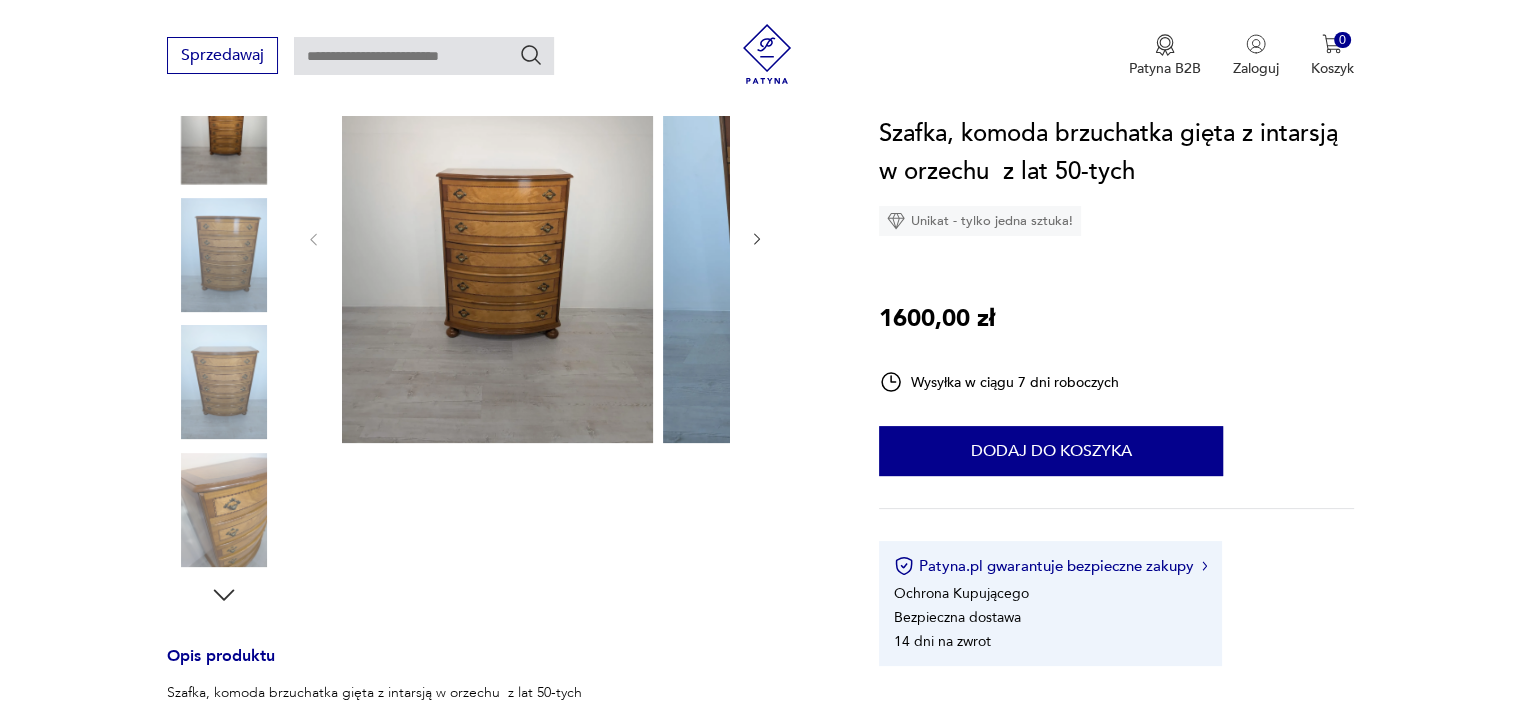 click at bounding box center (497, 236) 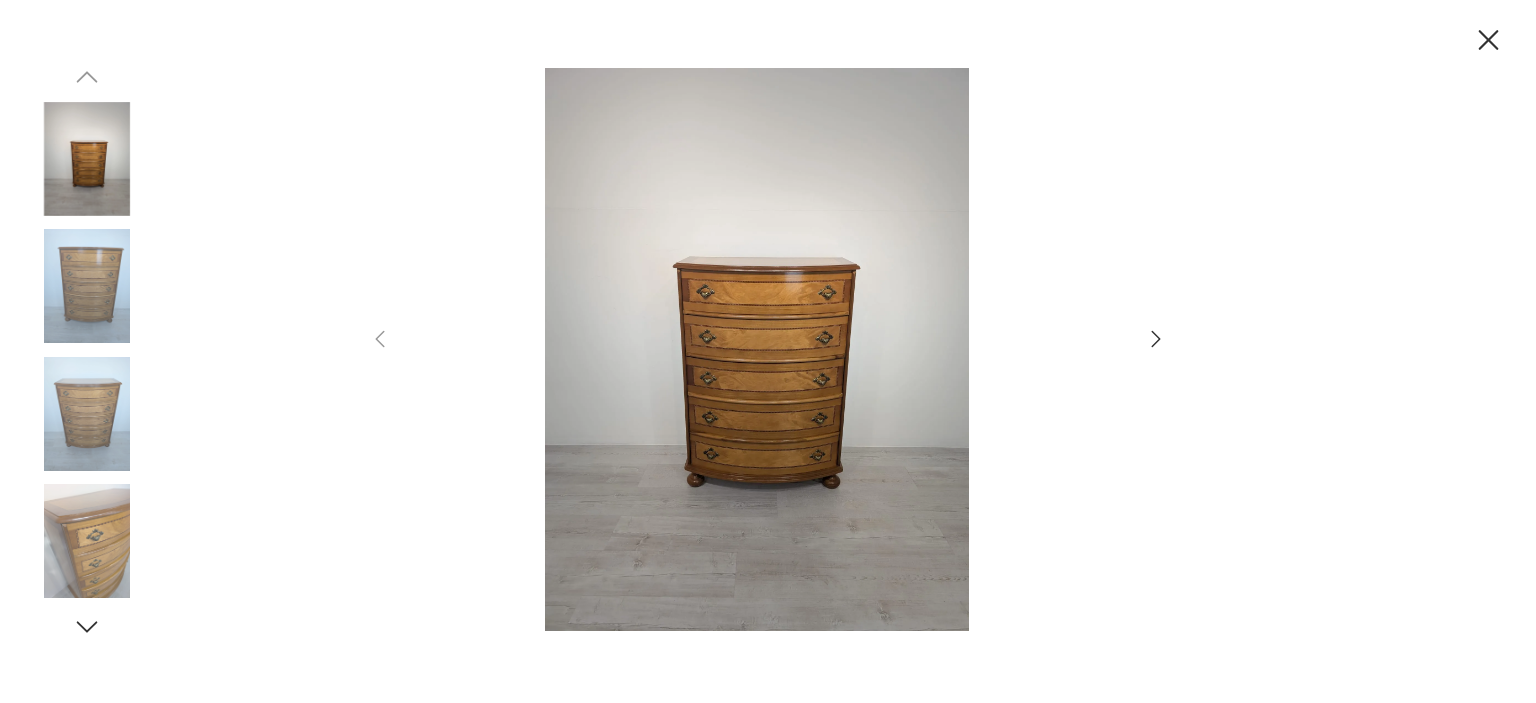 scroll, scrollTop: 0, scrollLeft: 0, axis: both 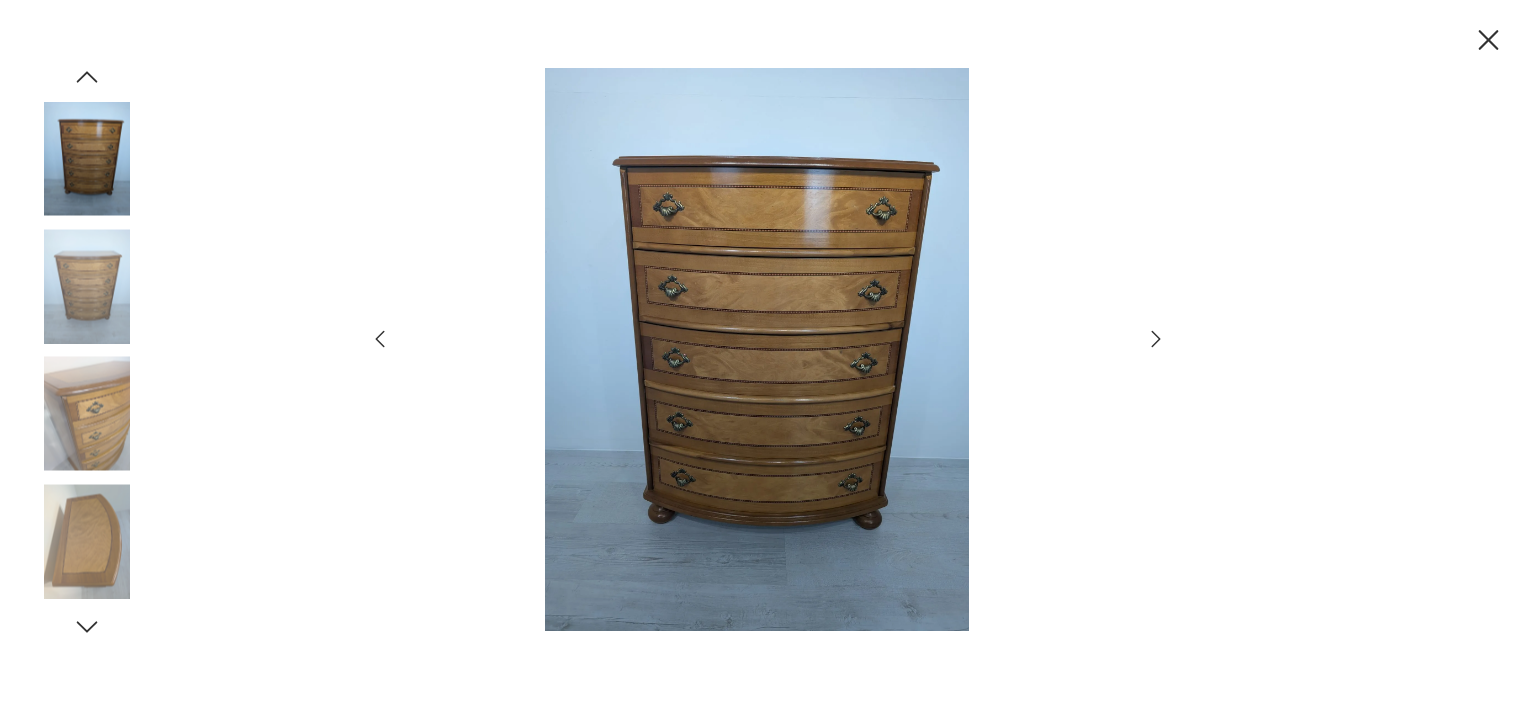 click 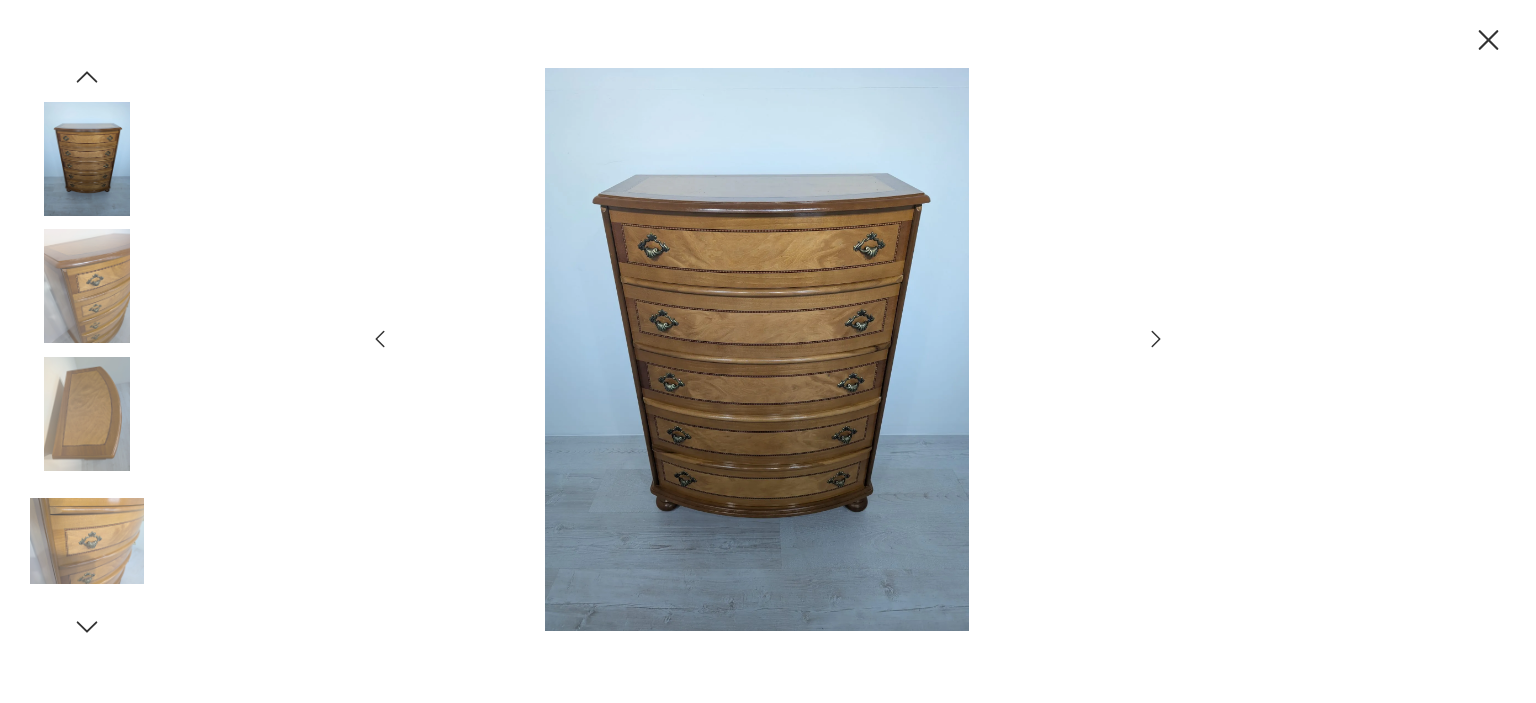 click 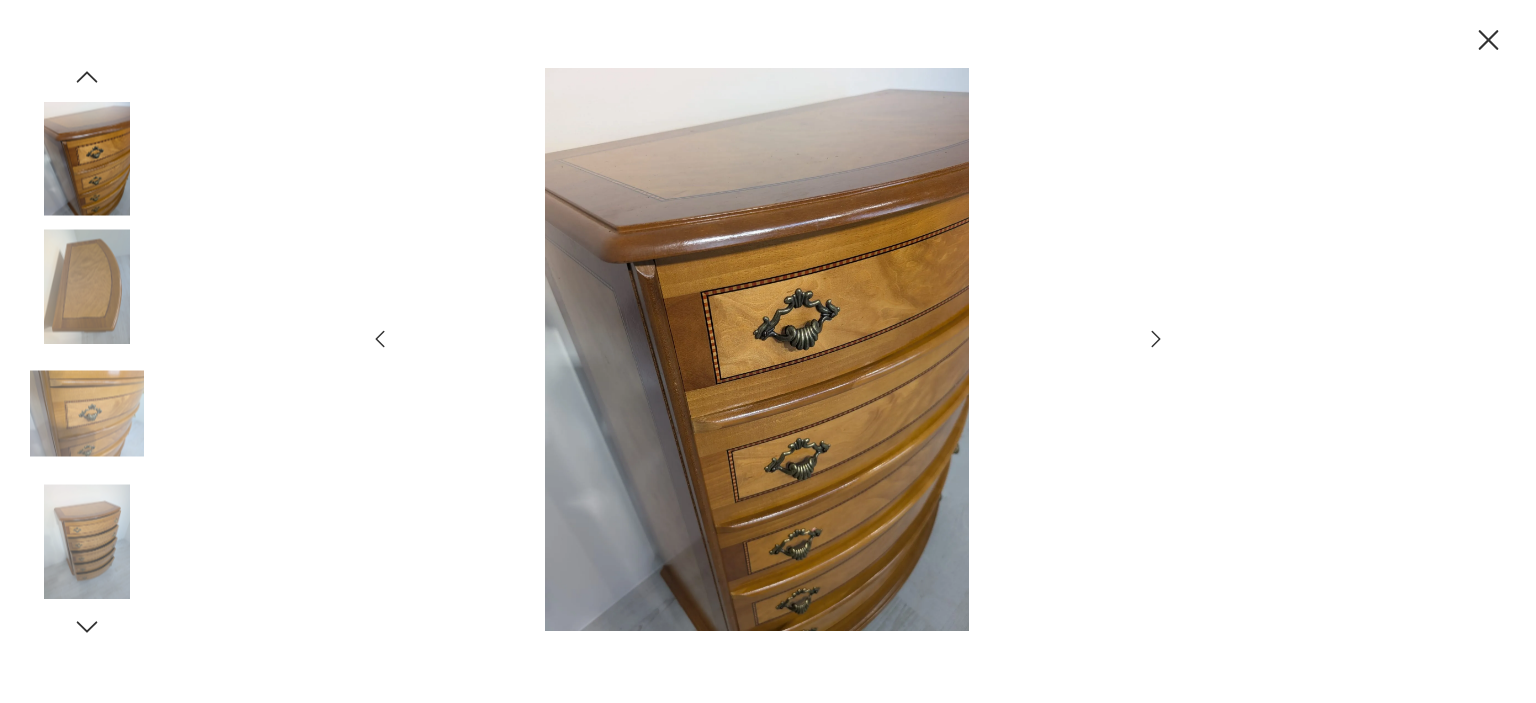 click 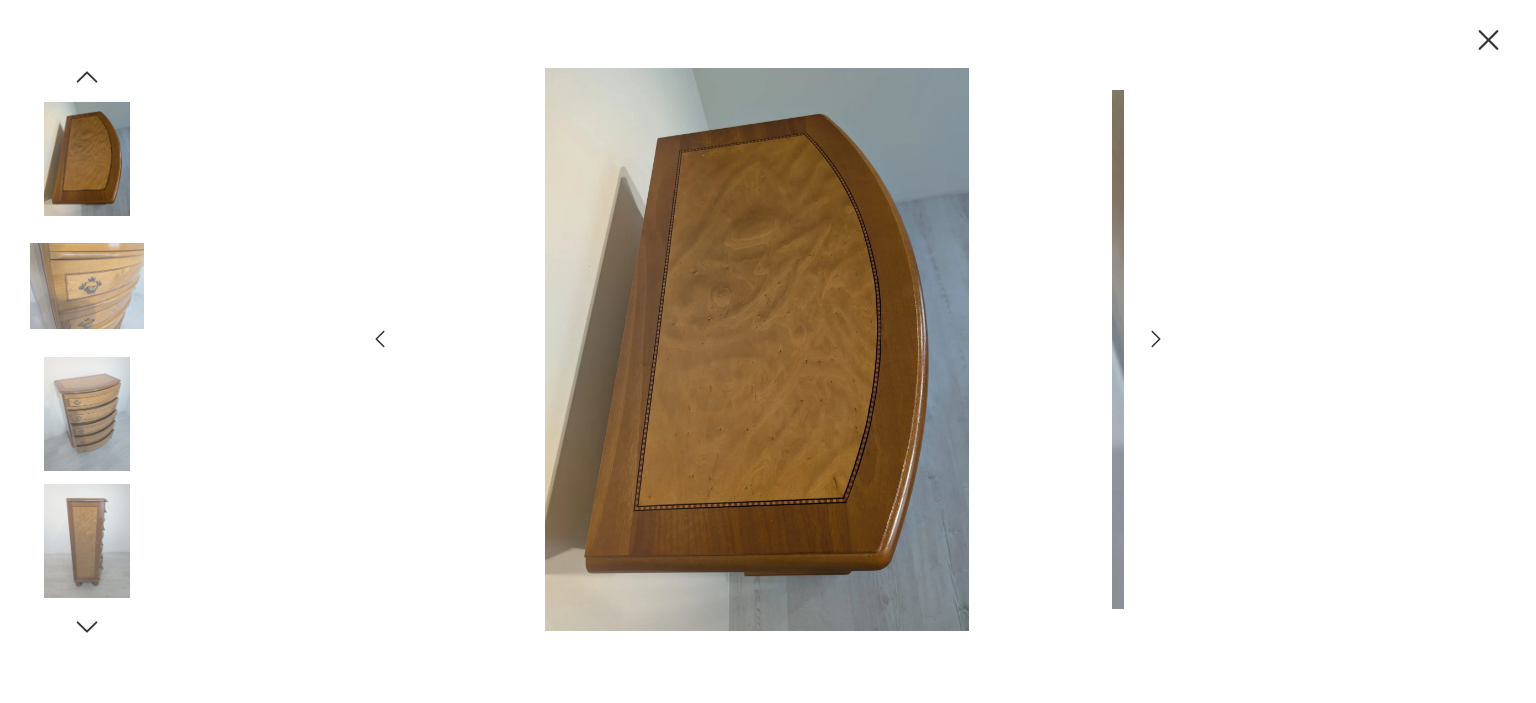 click 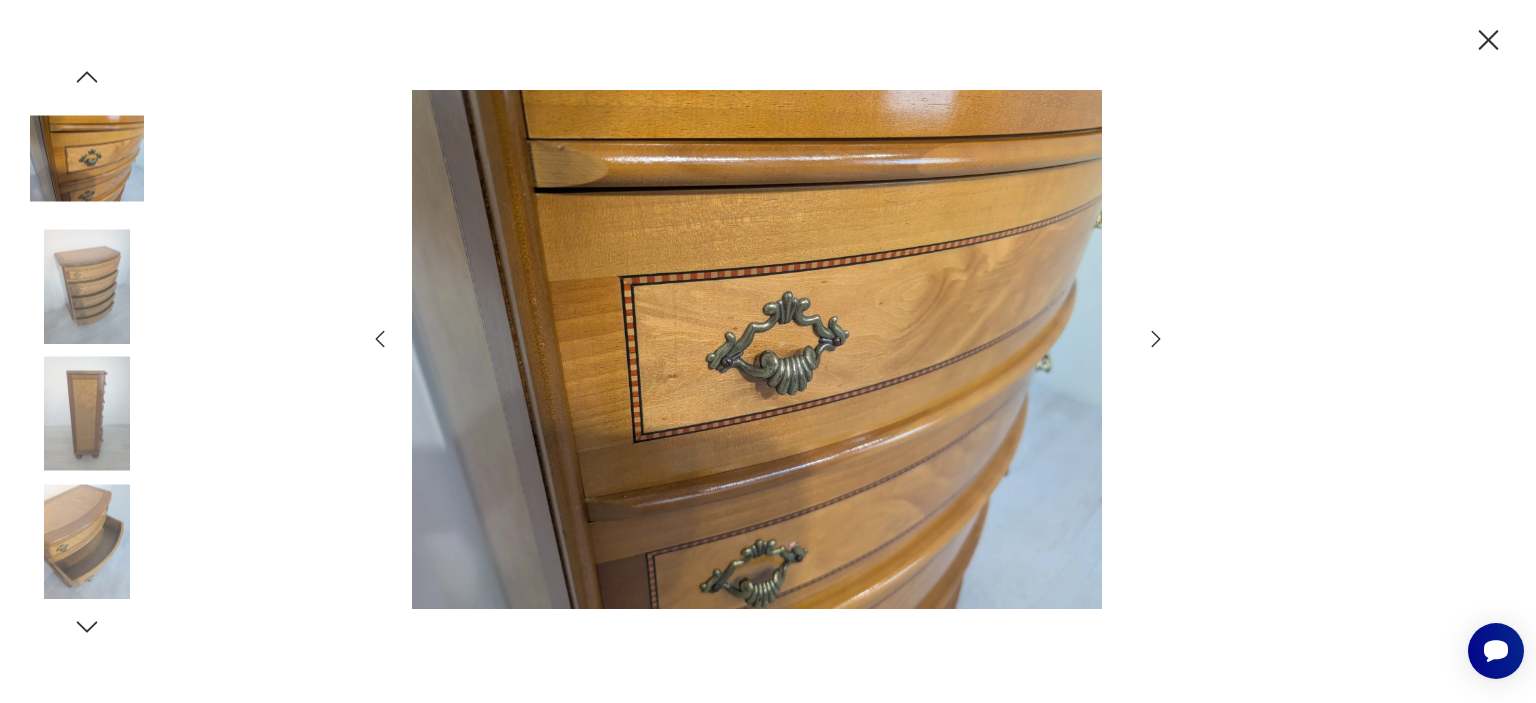 scroll, scrollTop: 0, scrollLeft: 0, axis: both 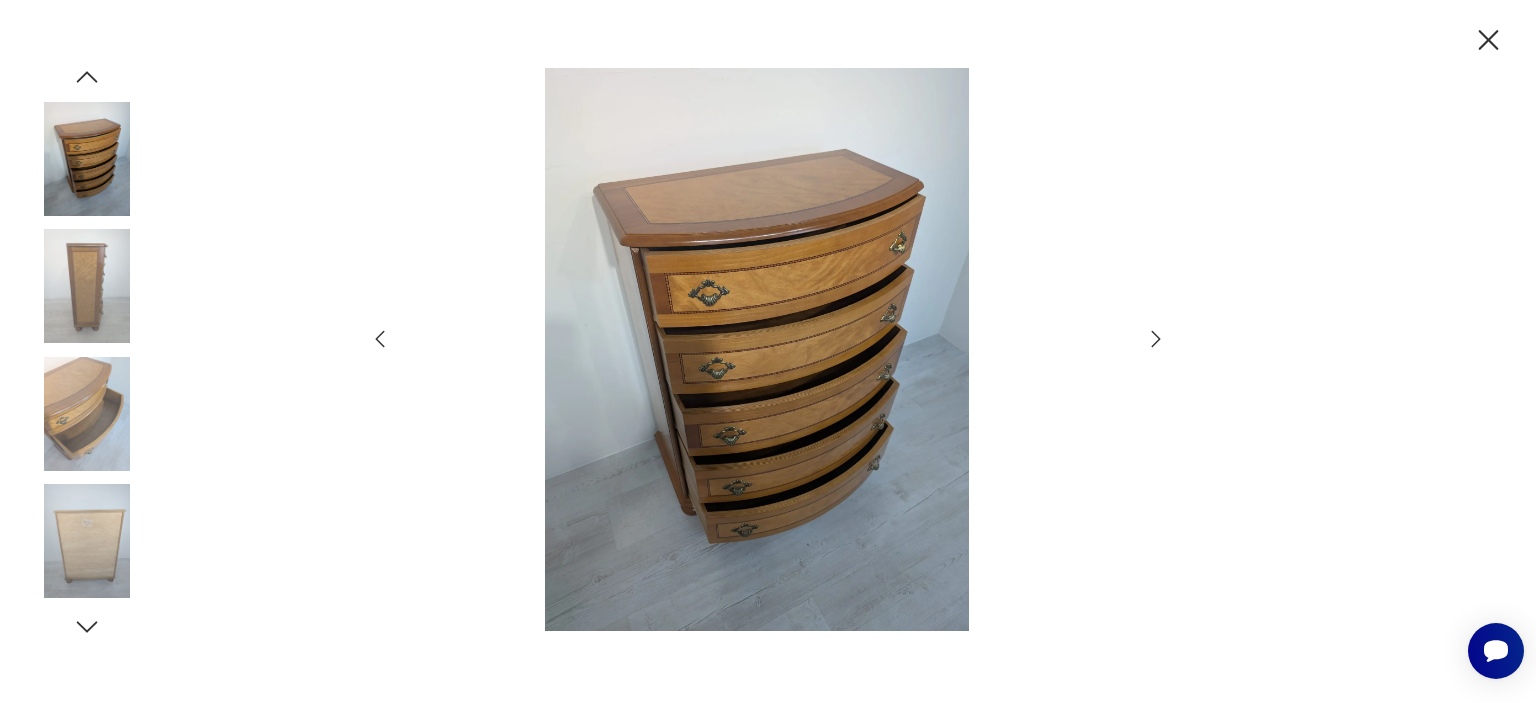 click 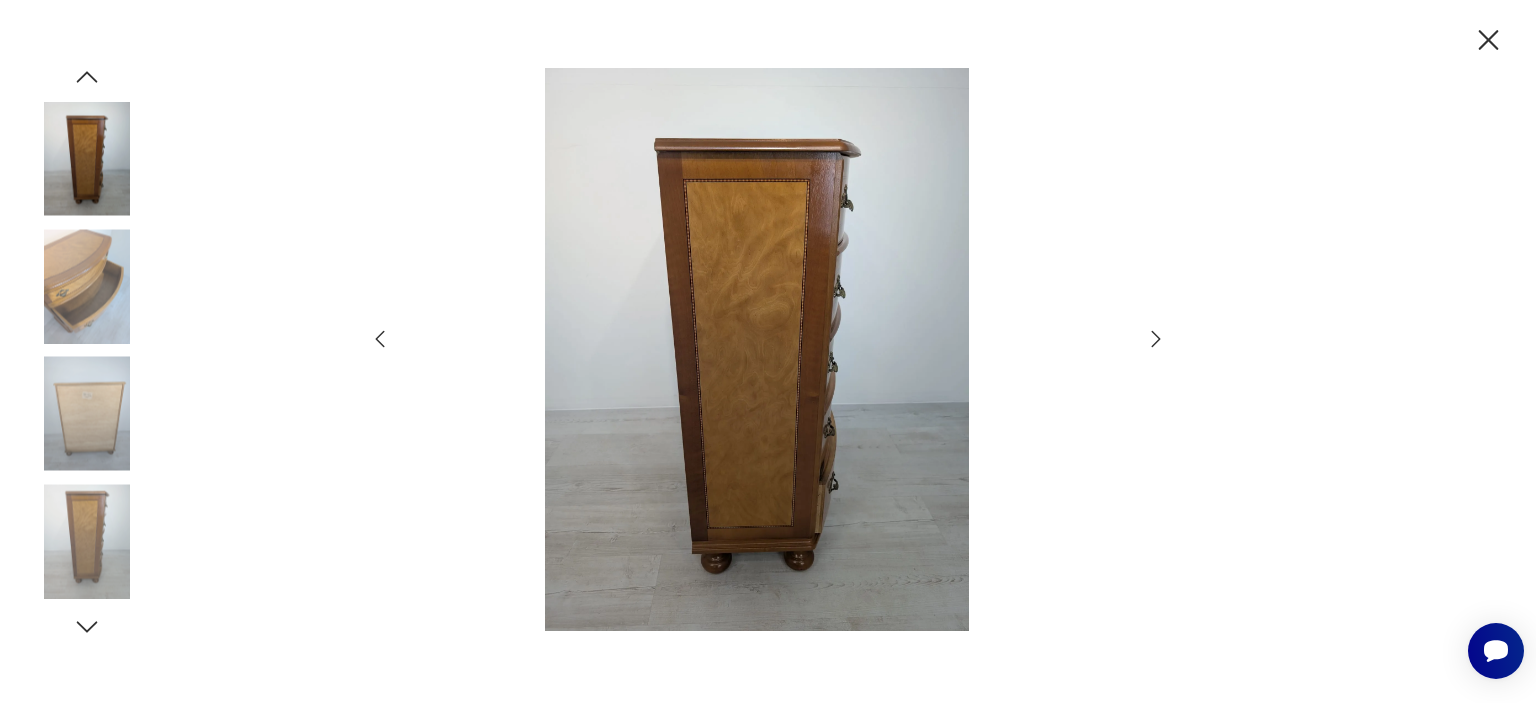 click 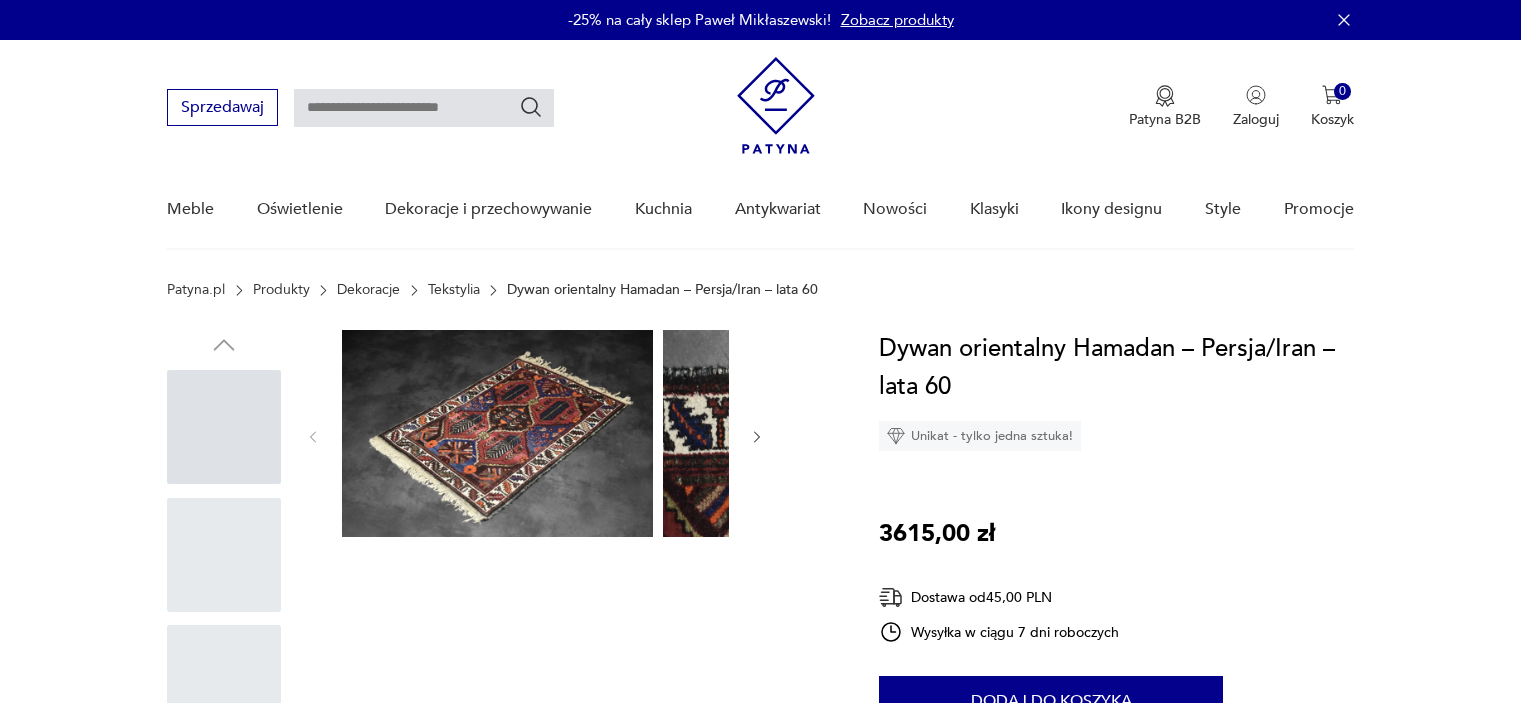scroll, scrollTop: 0, scrollLeft: 0, axis: both 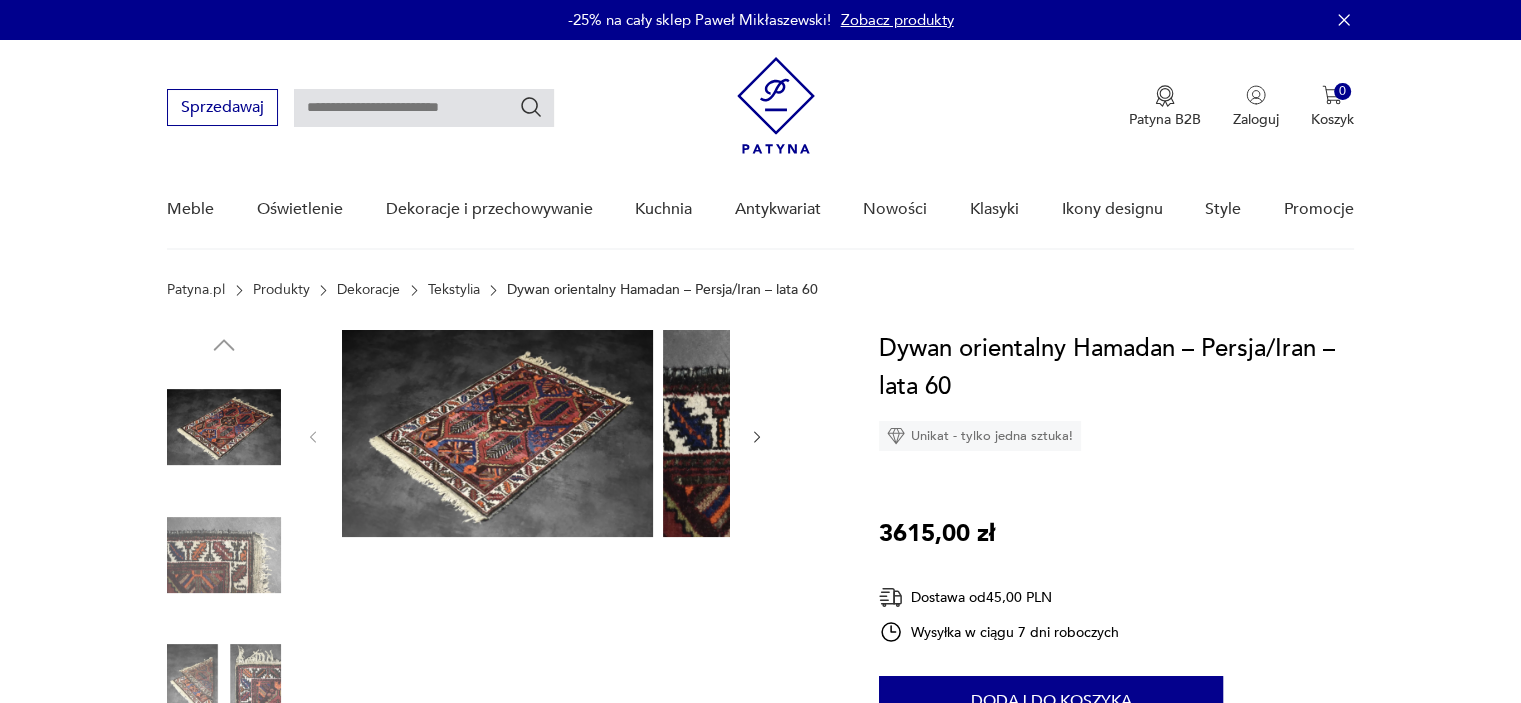 click at bounding box center [497, 433] 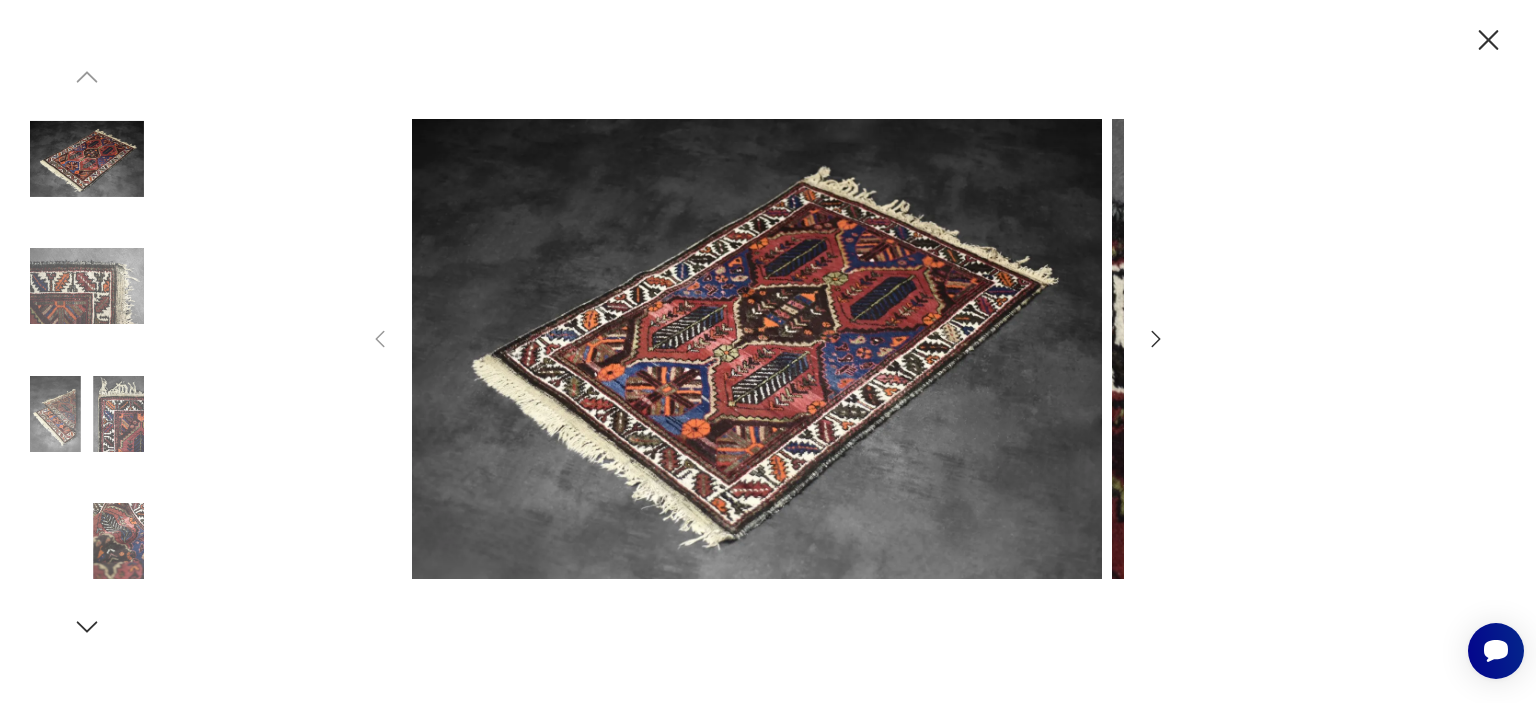 scroll, scrollTop: 0, scrollLeft: 0, axis: both 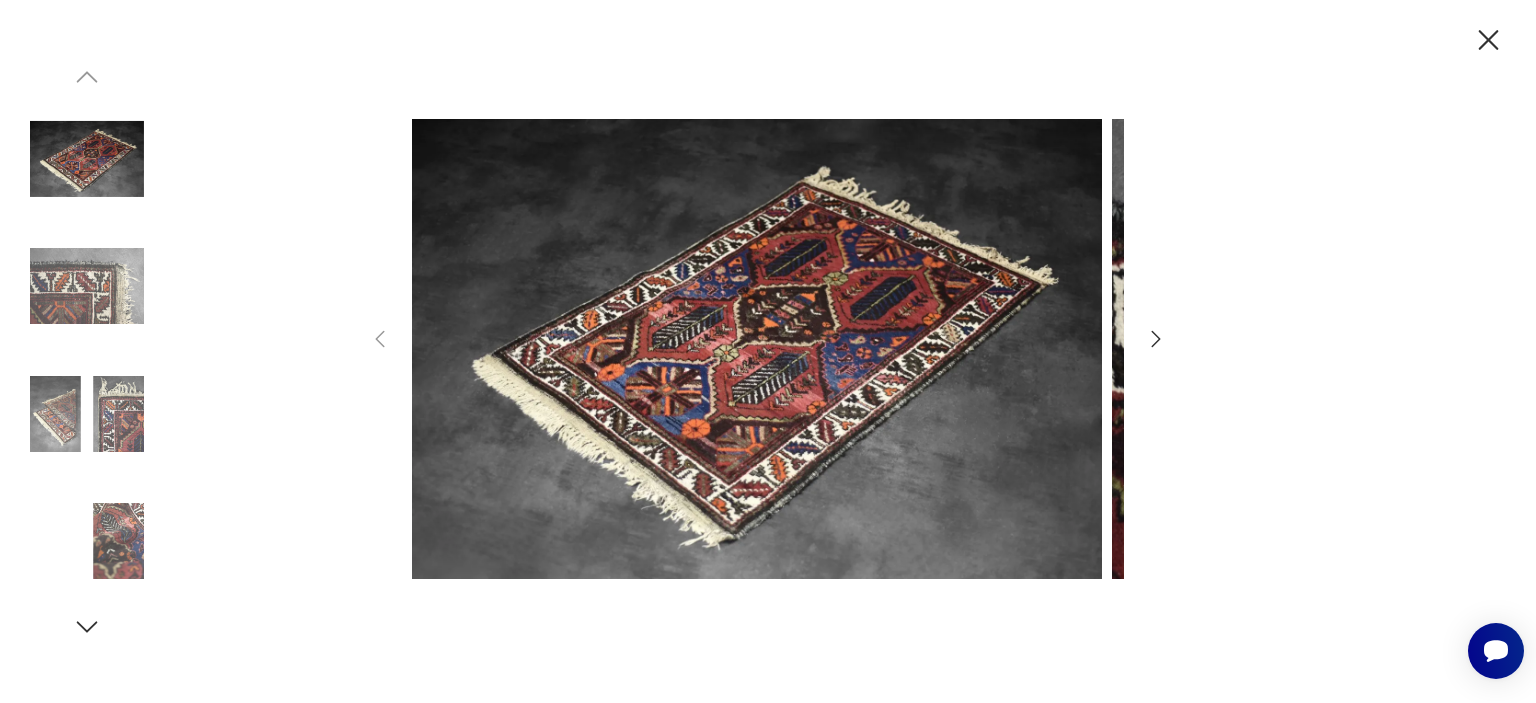 click 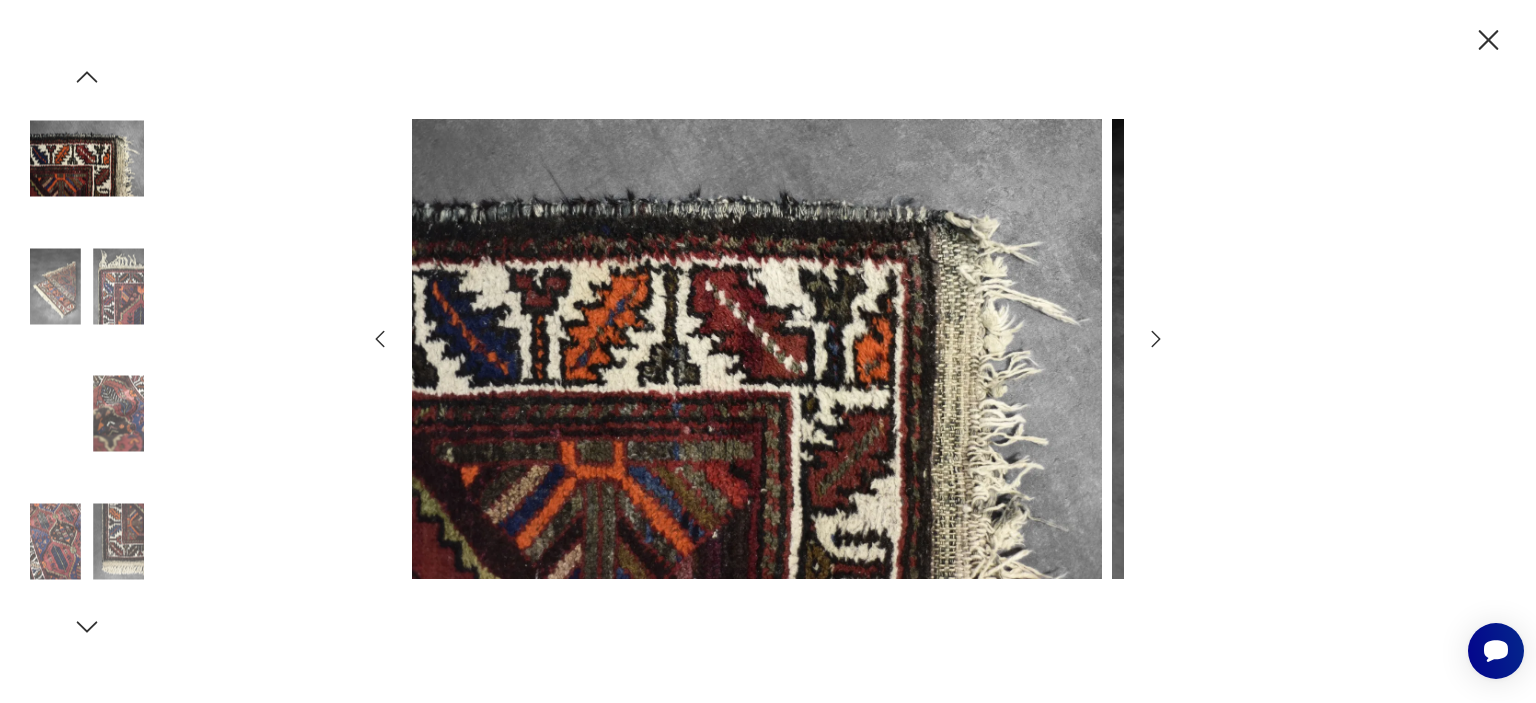 click 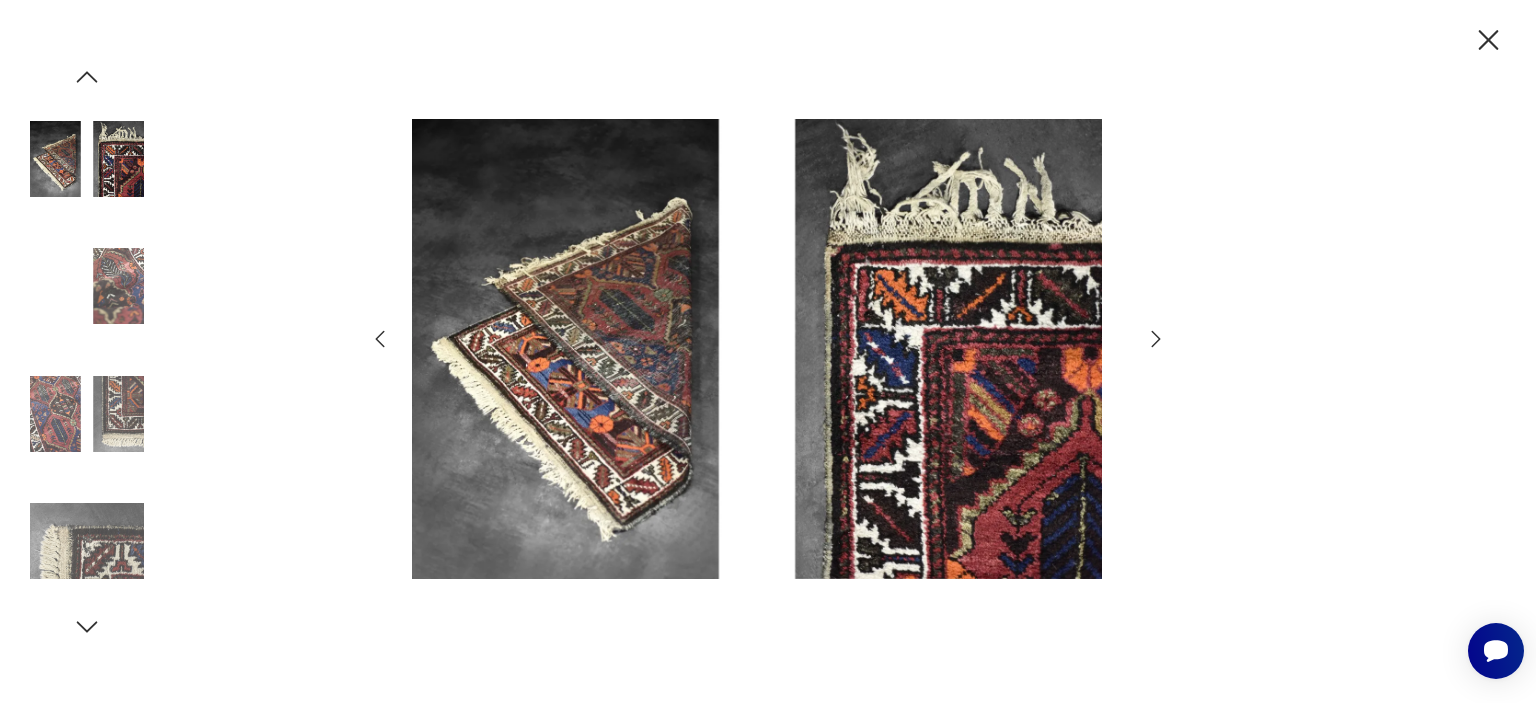 click 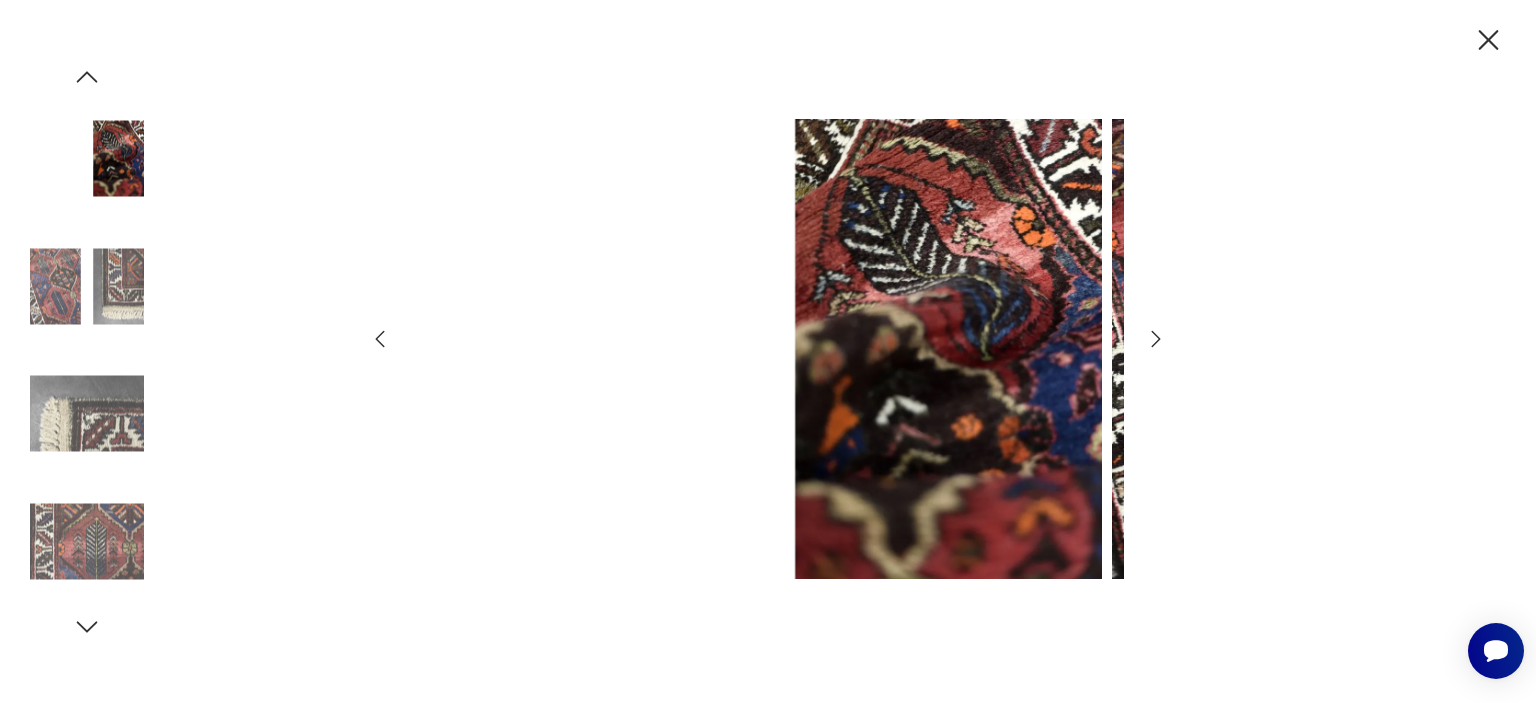 click 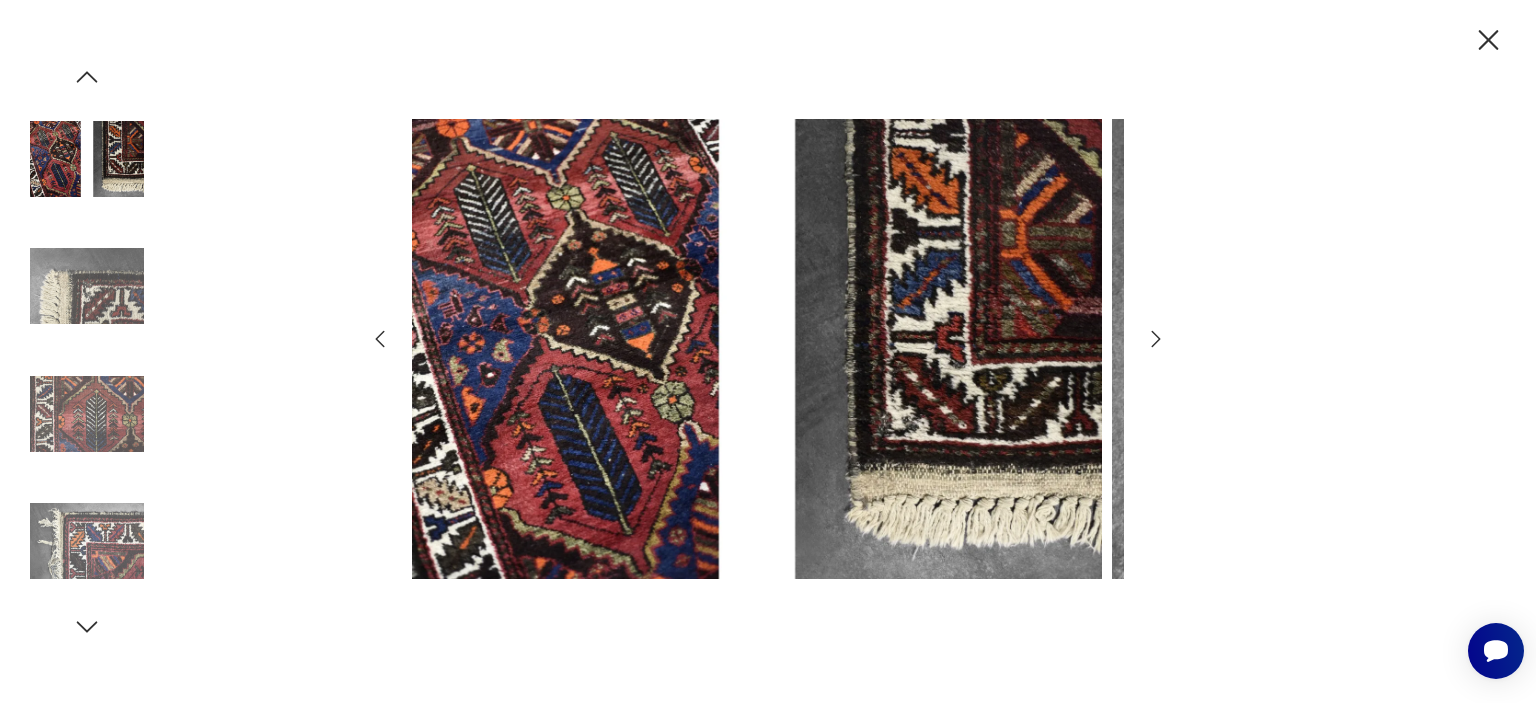 click 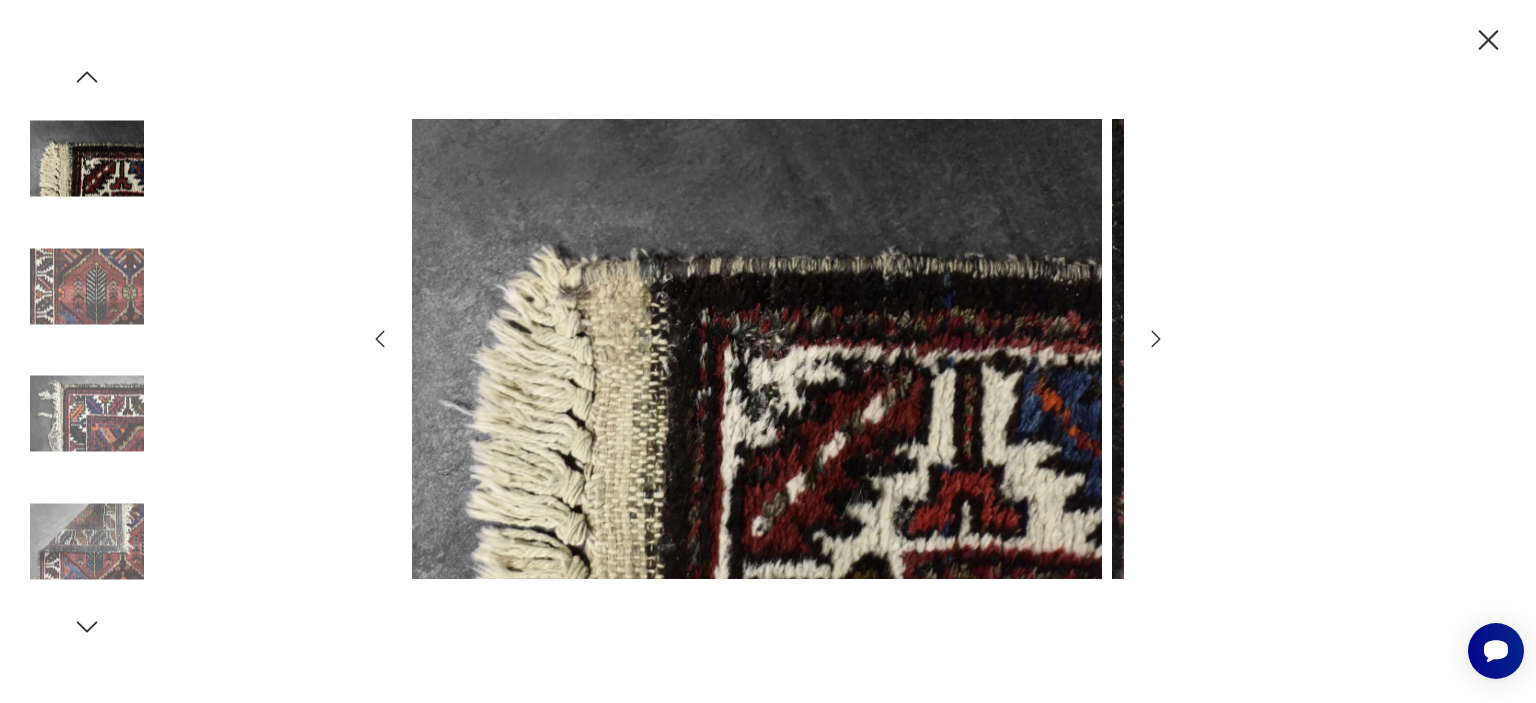 click 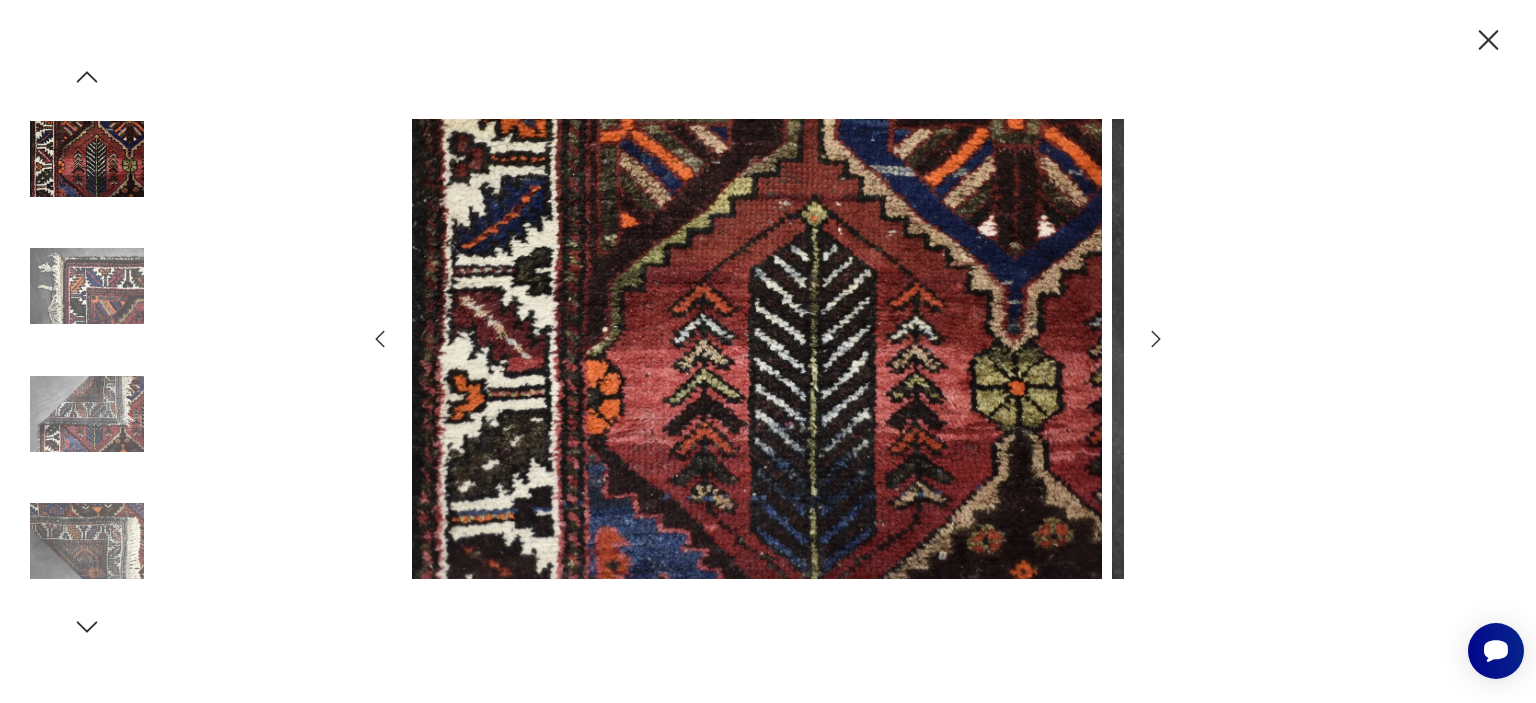 click 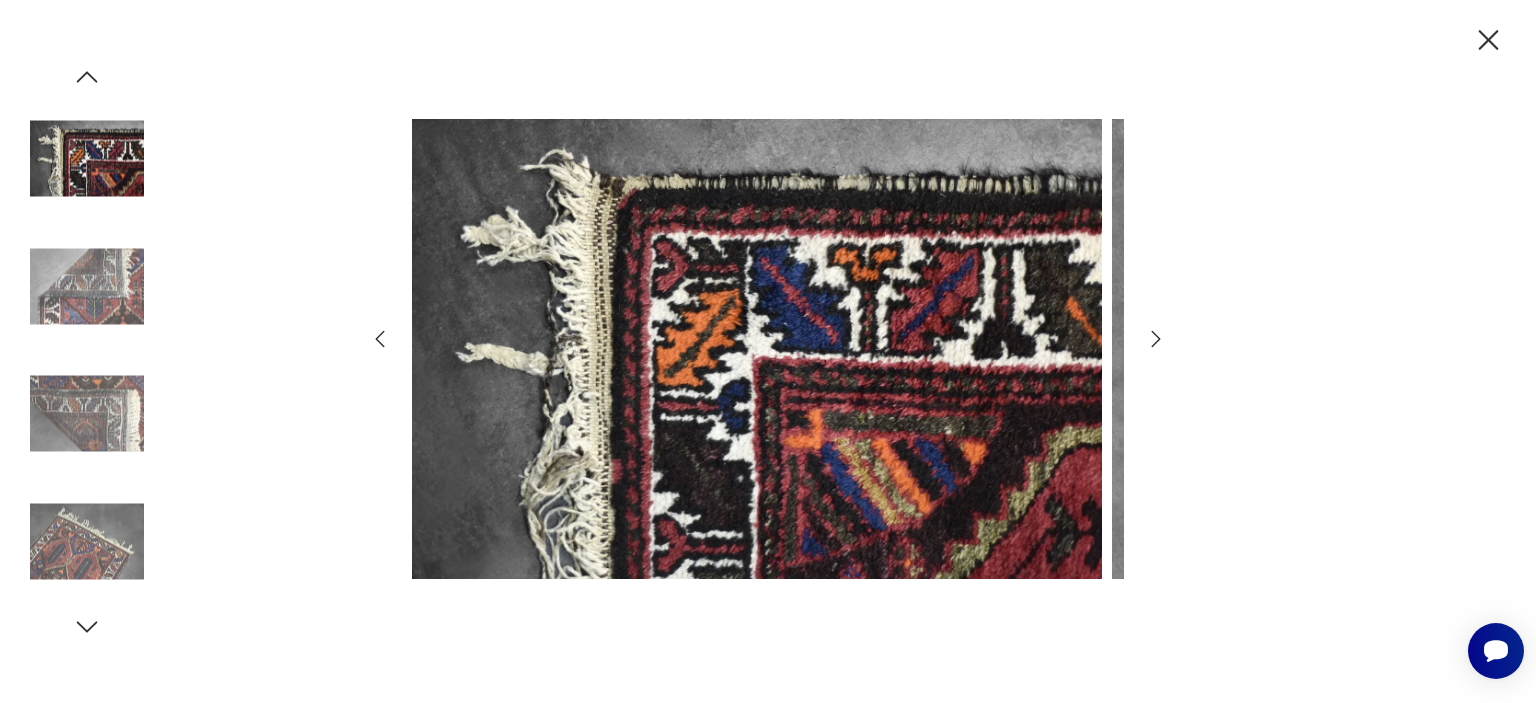 click 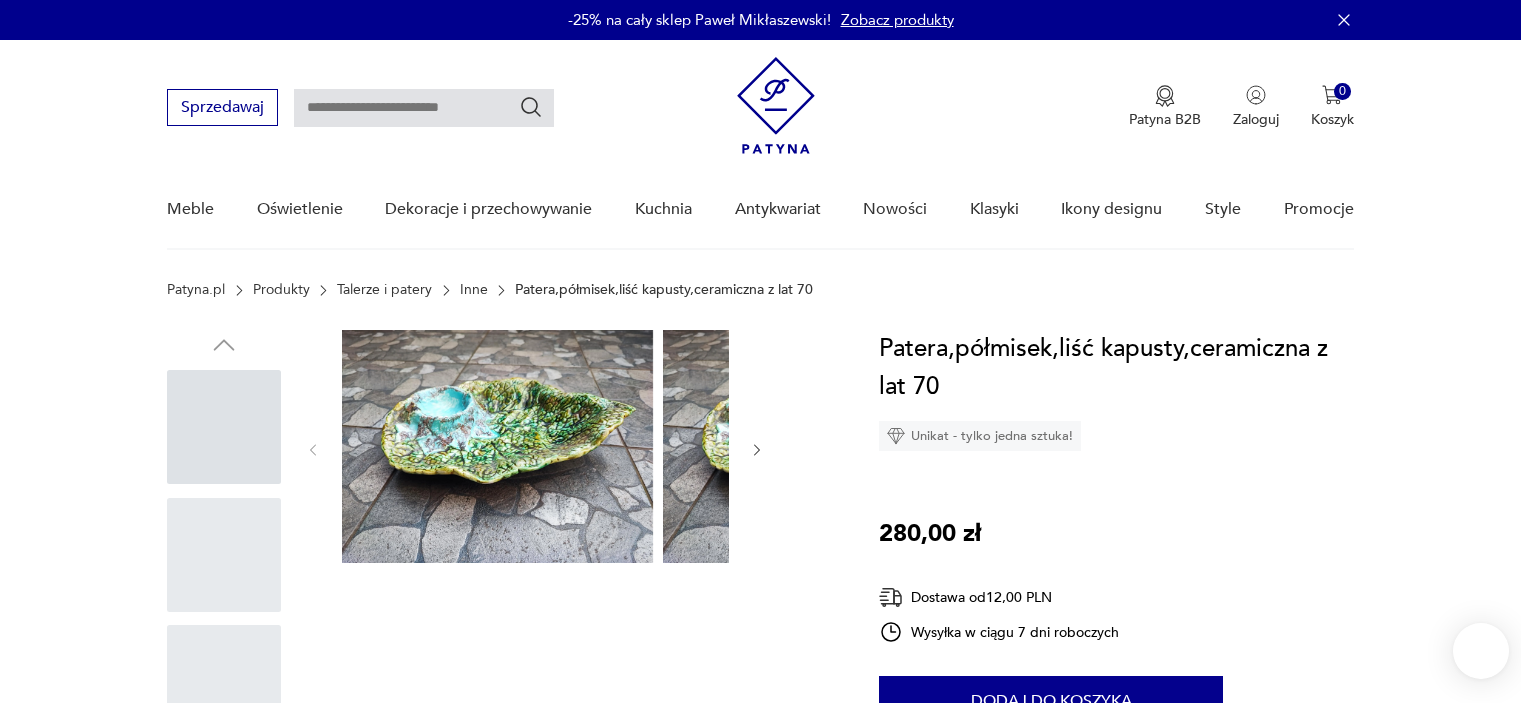 scroll, scrollTop: 0, scrollLeft: 0, axis: both 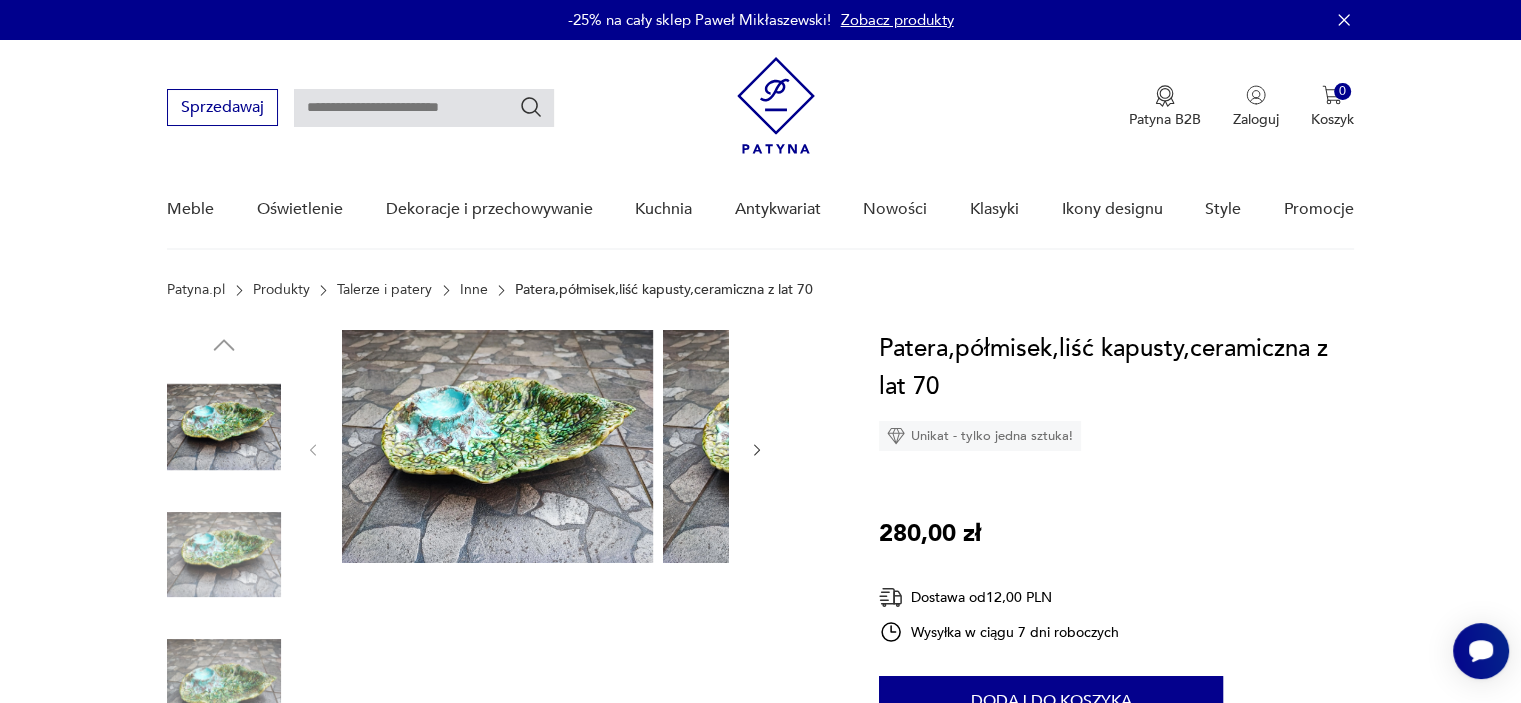click at bounding box center (497, 446) 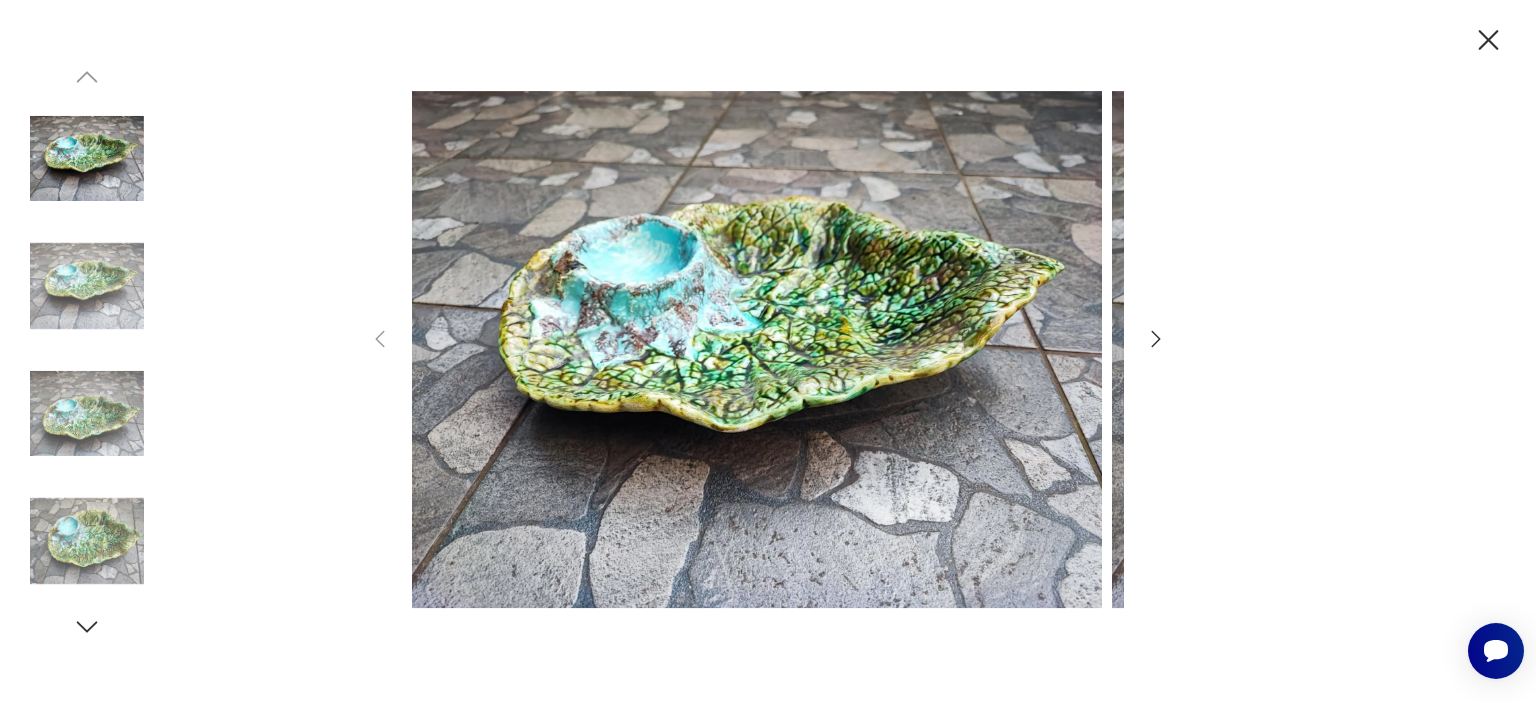 click 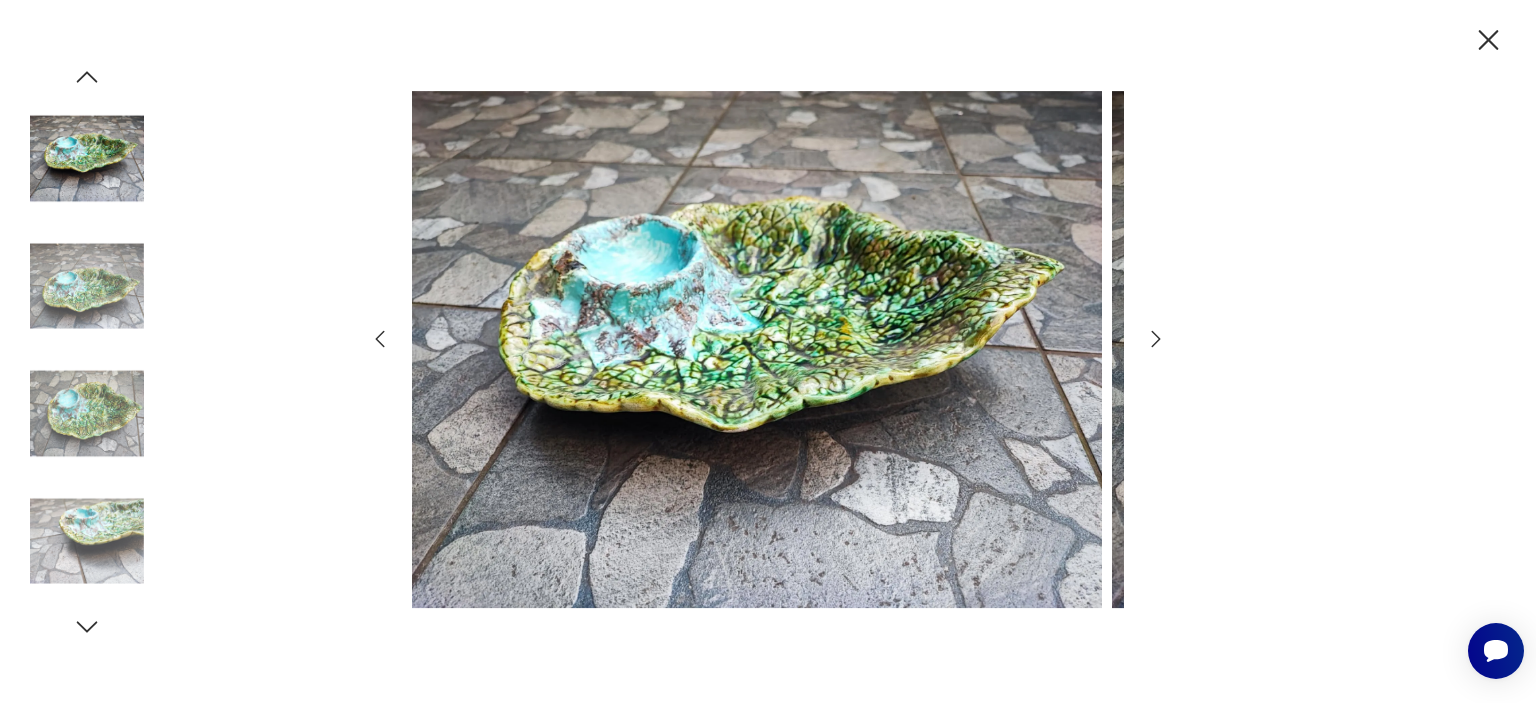 click 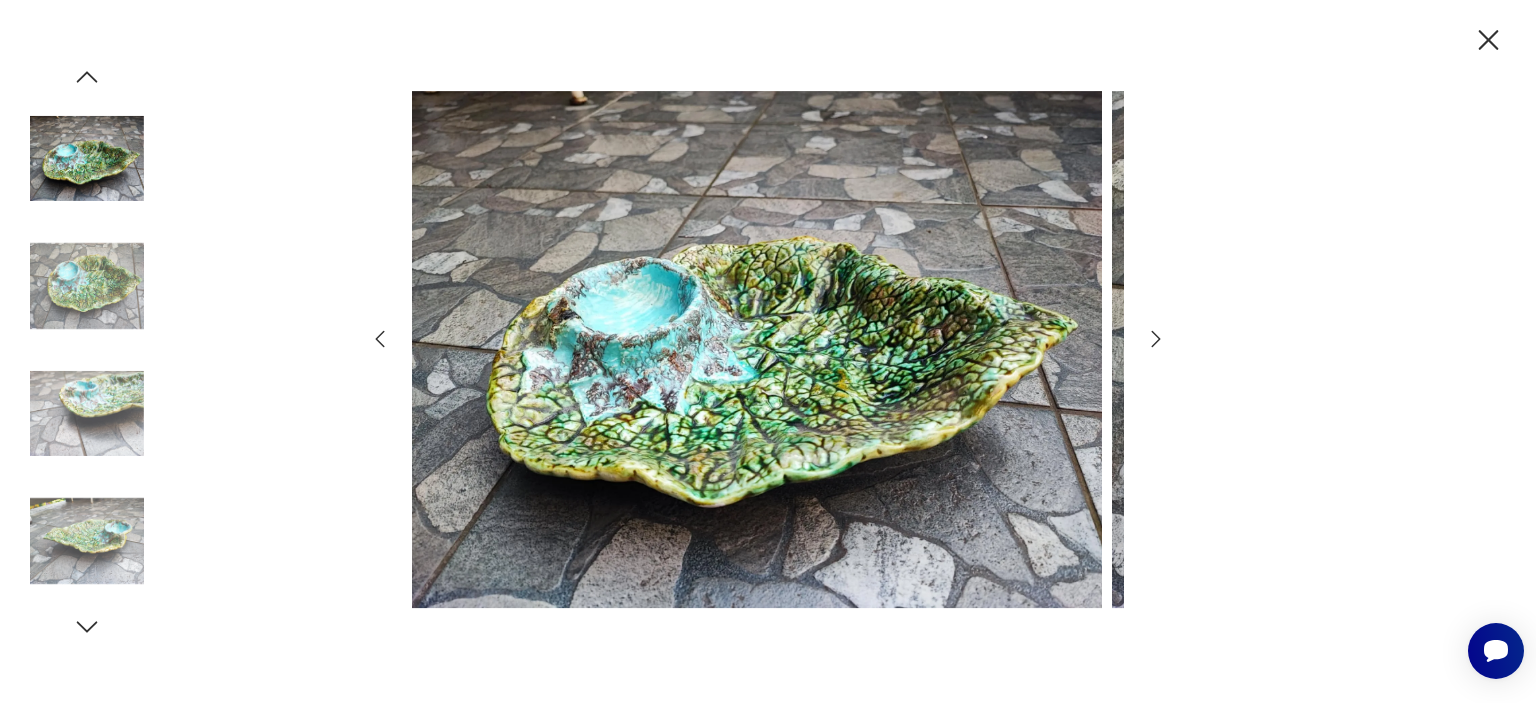 click 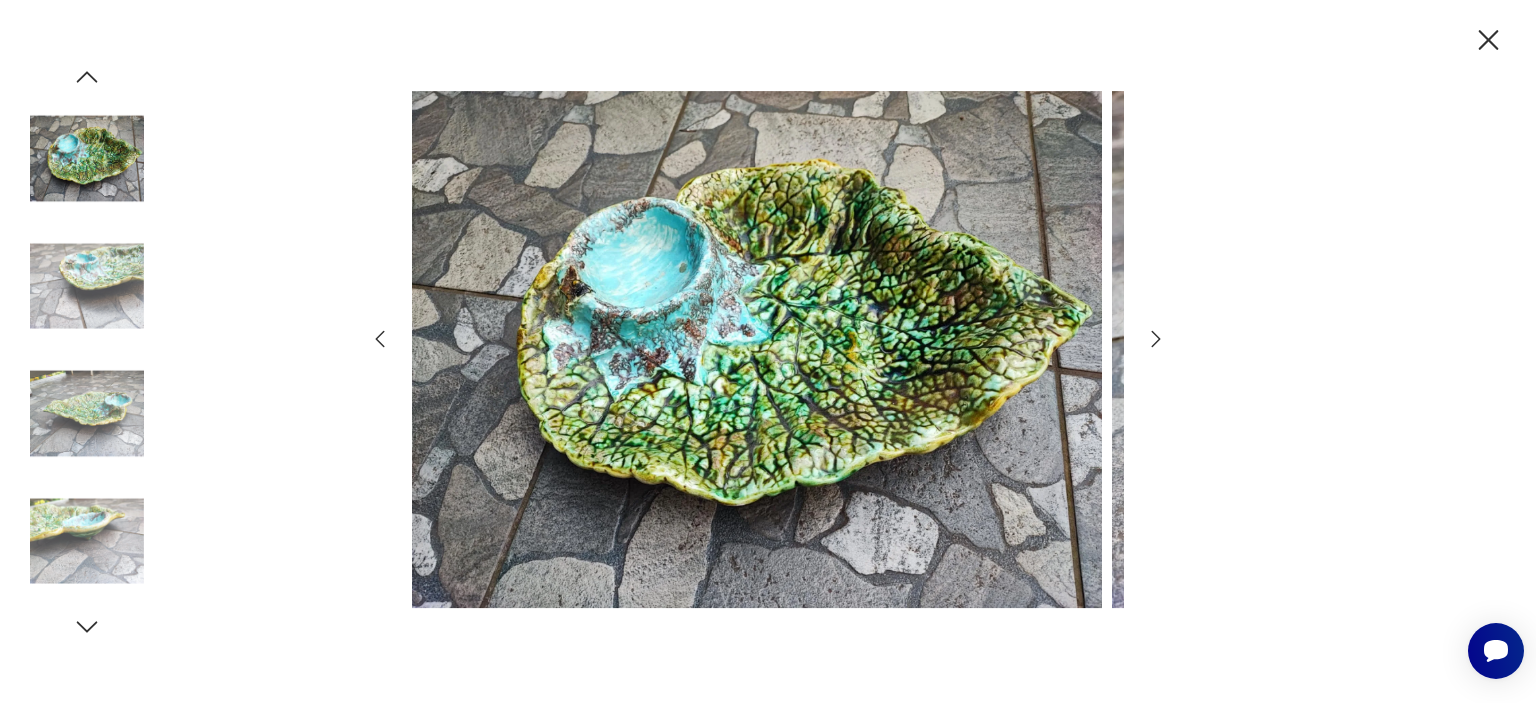 click 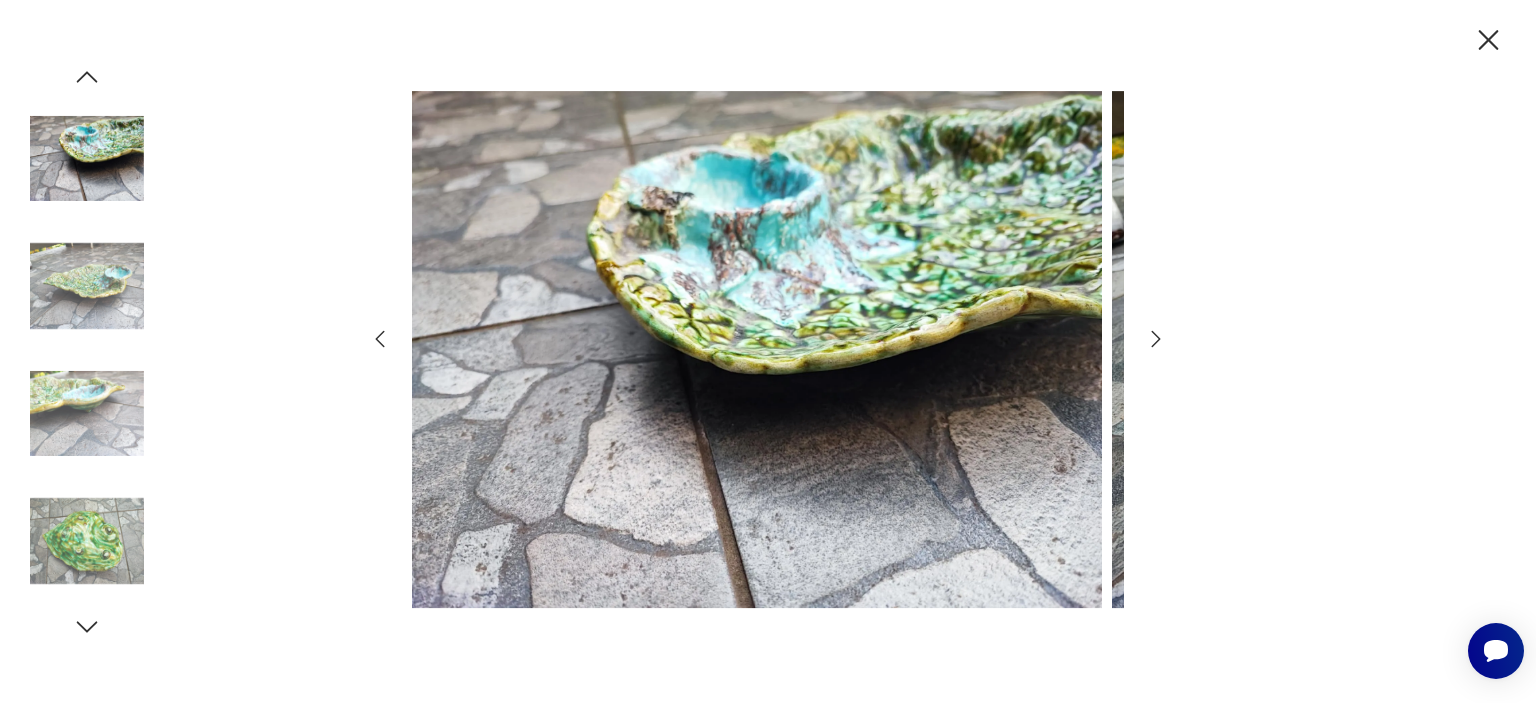 click 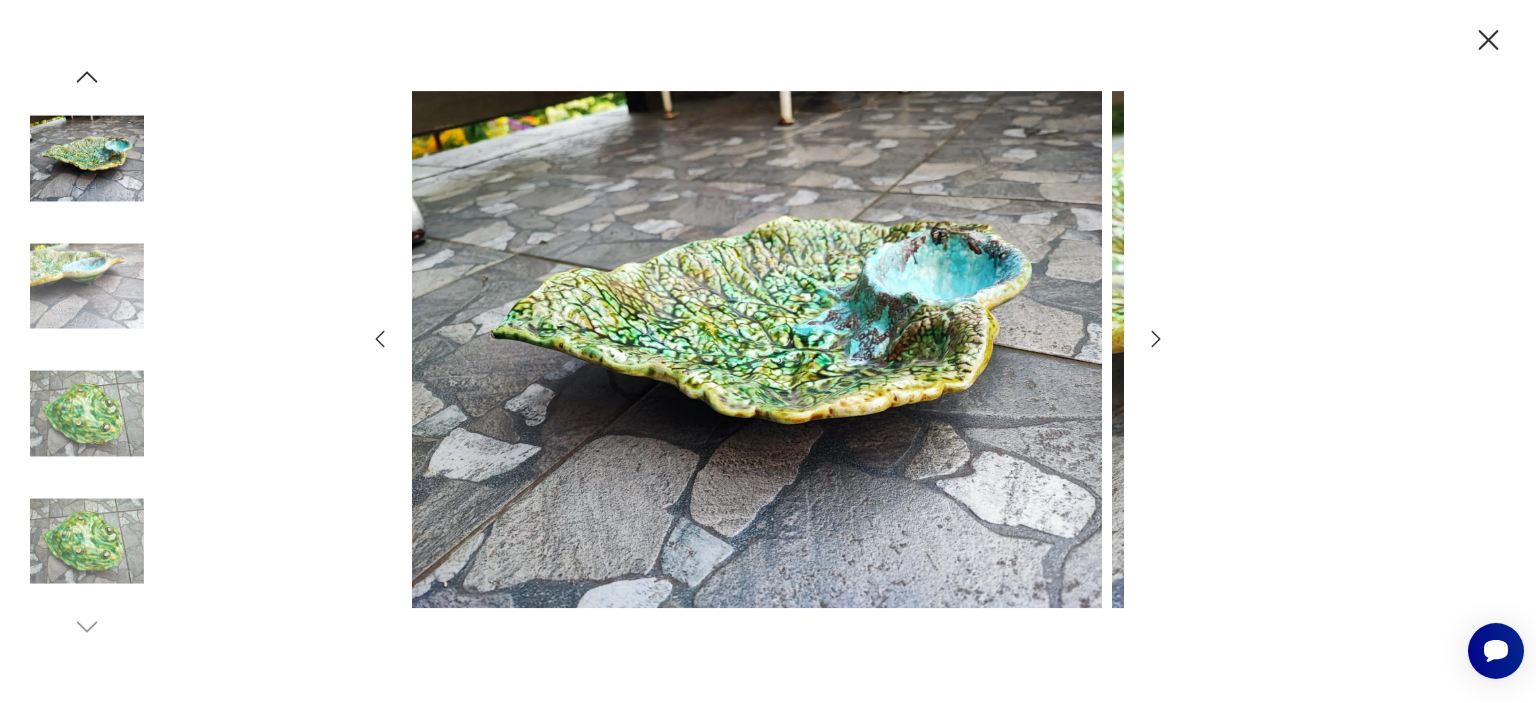 click 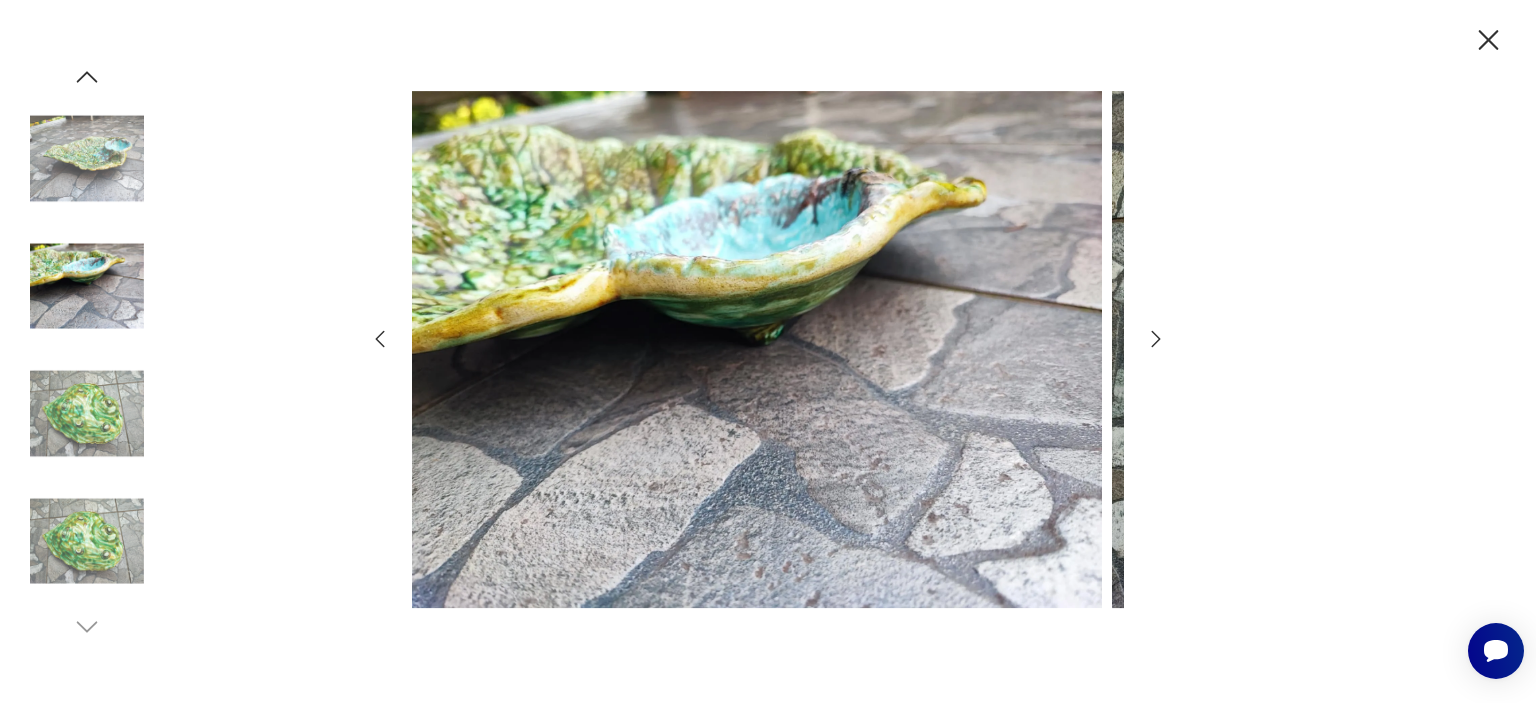 click 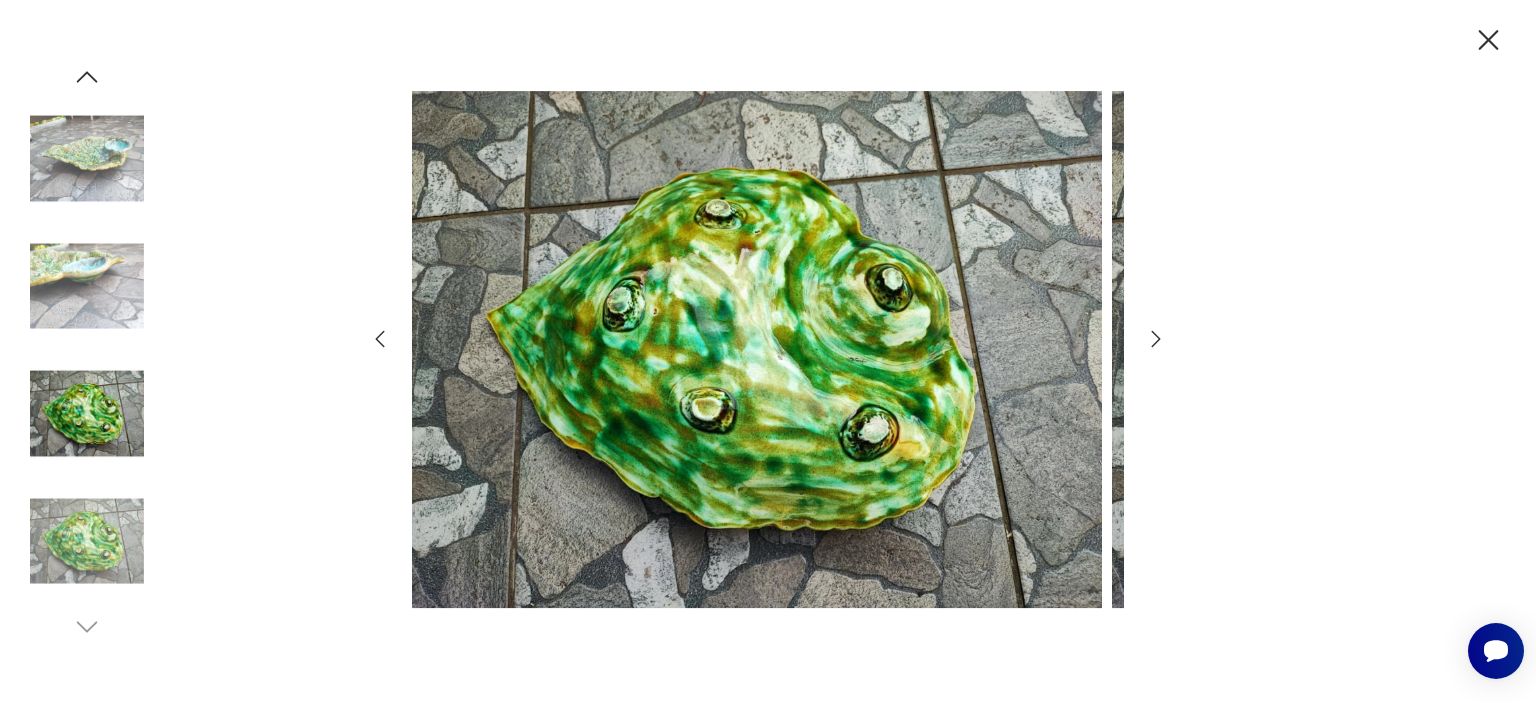 click 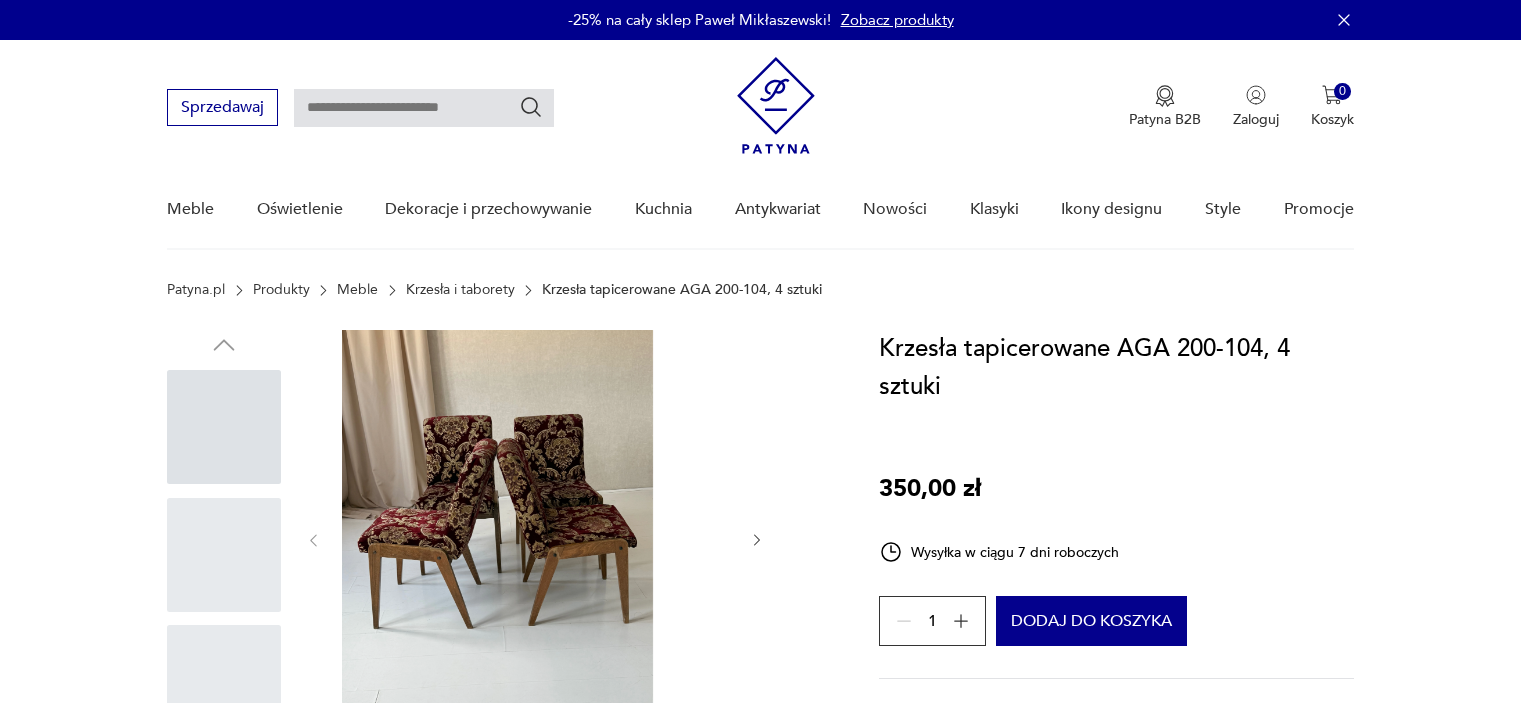 scroll, scrollTop: 0, scrollLeft: 0, axis: both 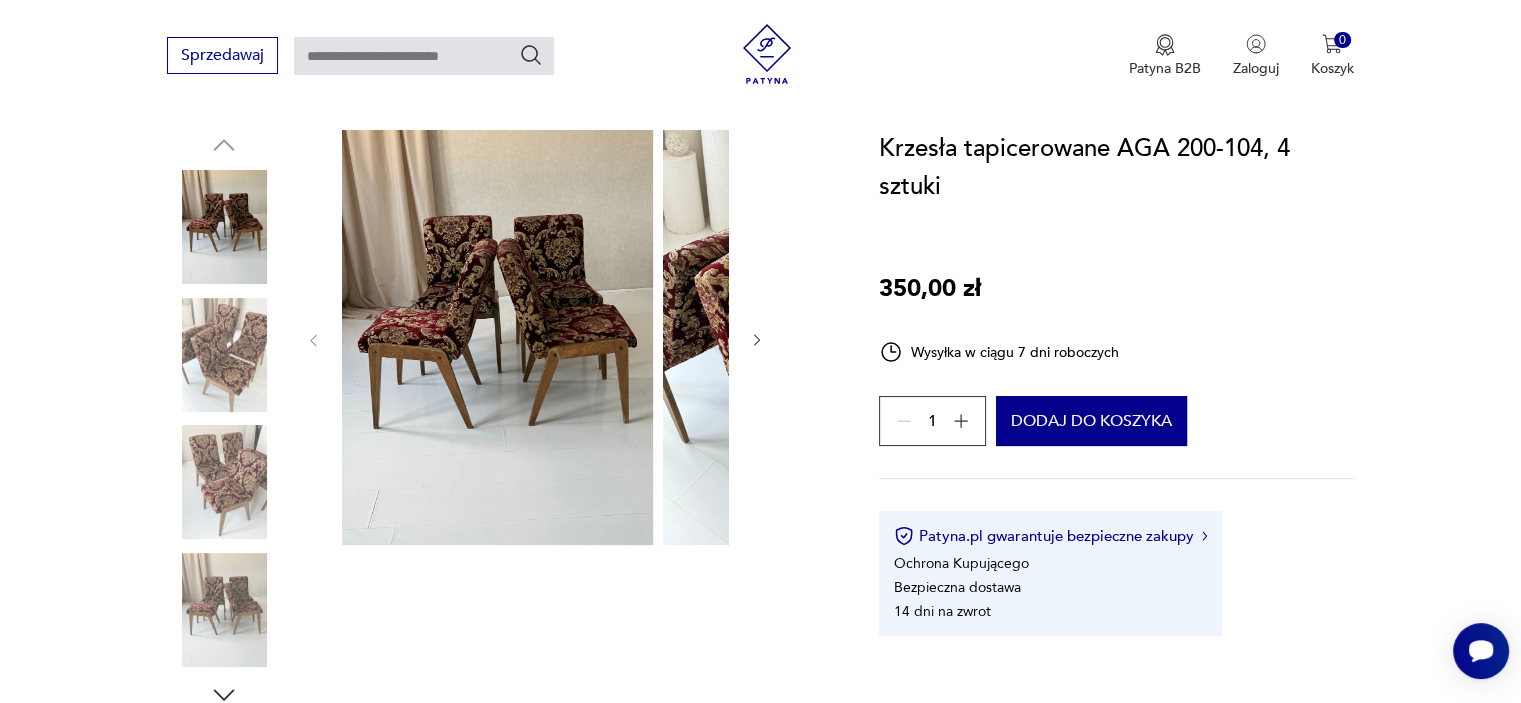 click at bounding box center [497, 337] 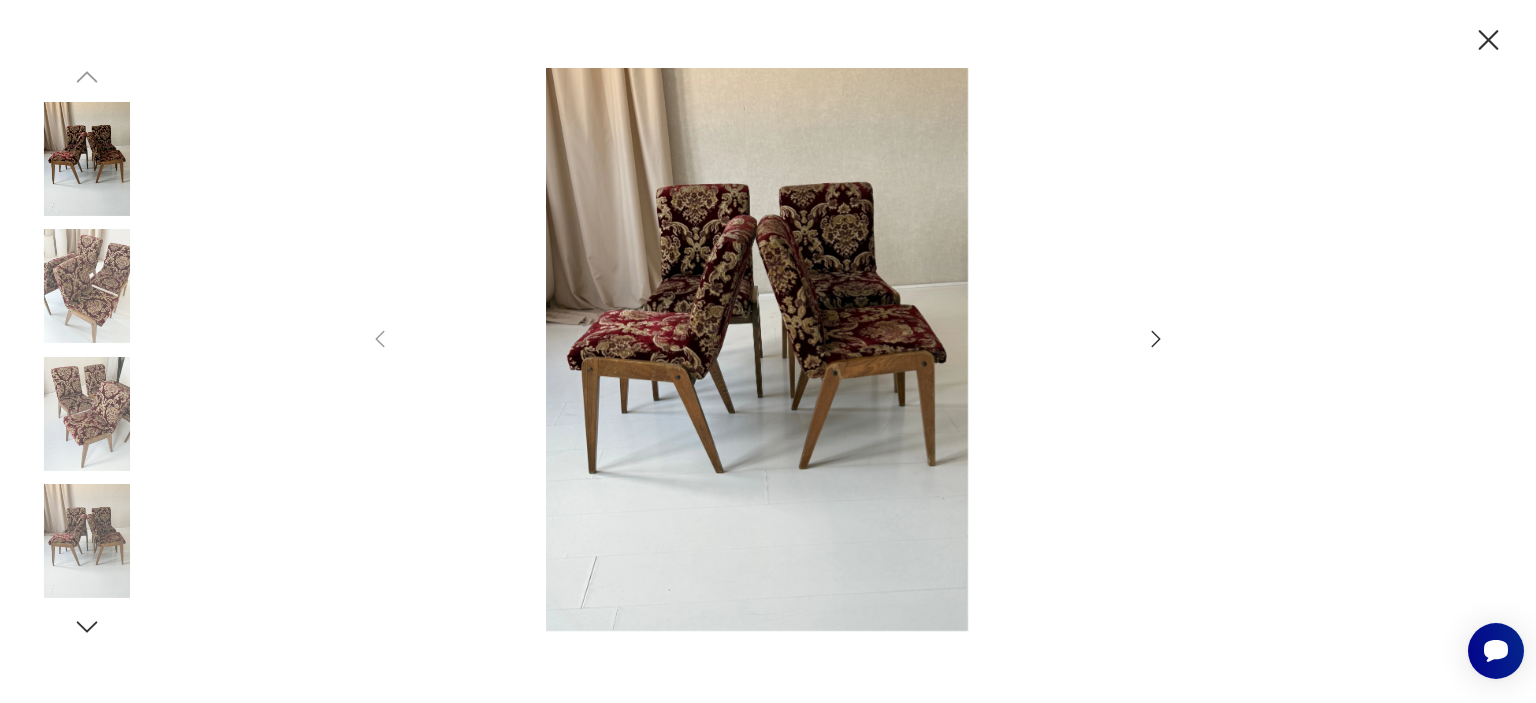 click 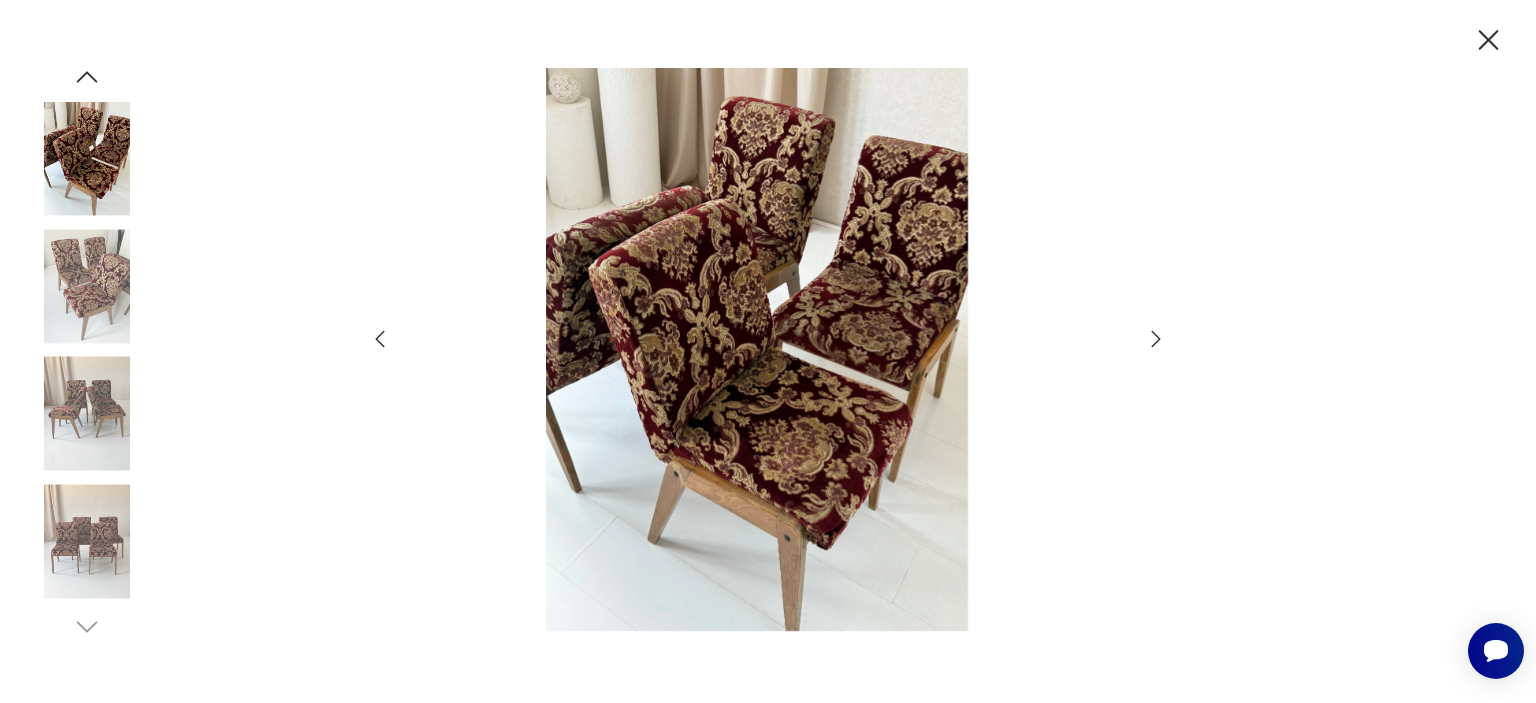 click 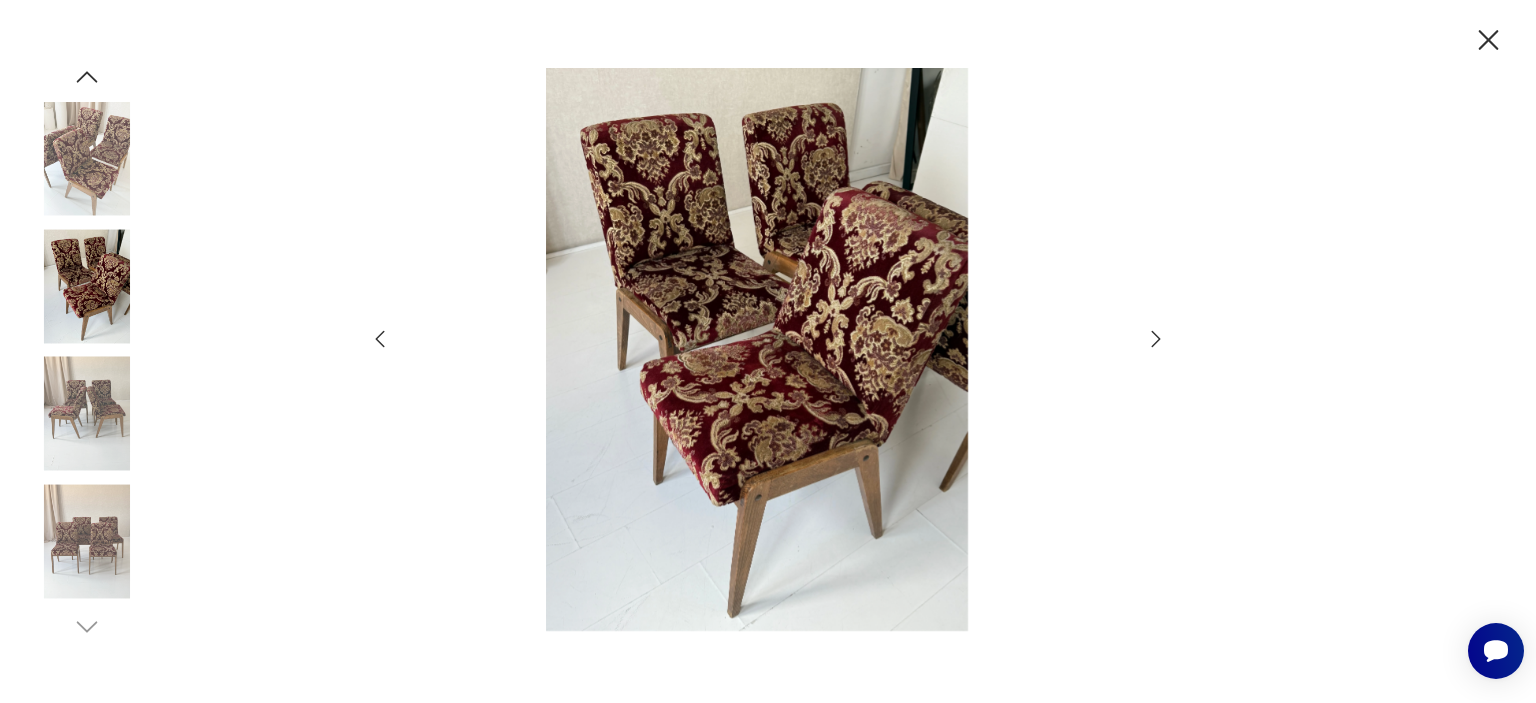 click 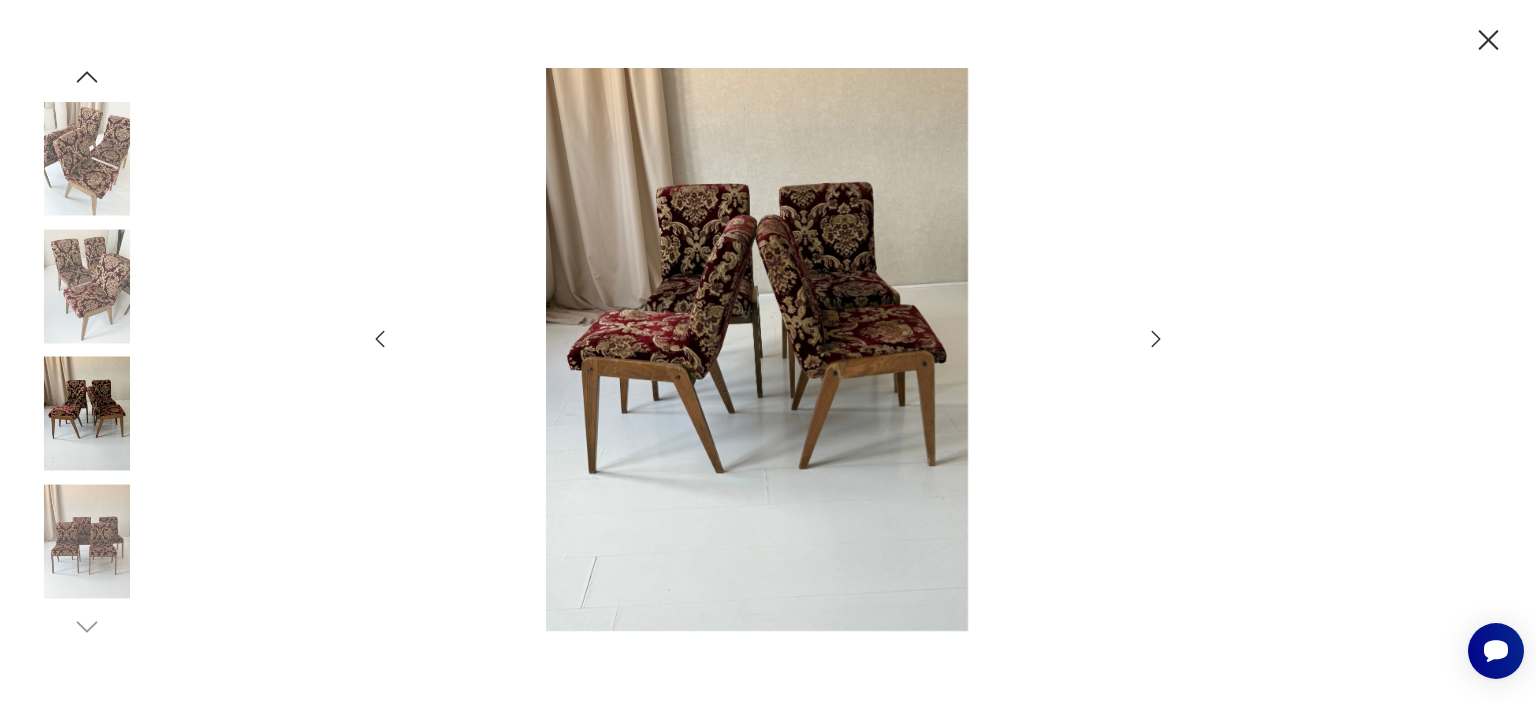 click 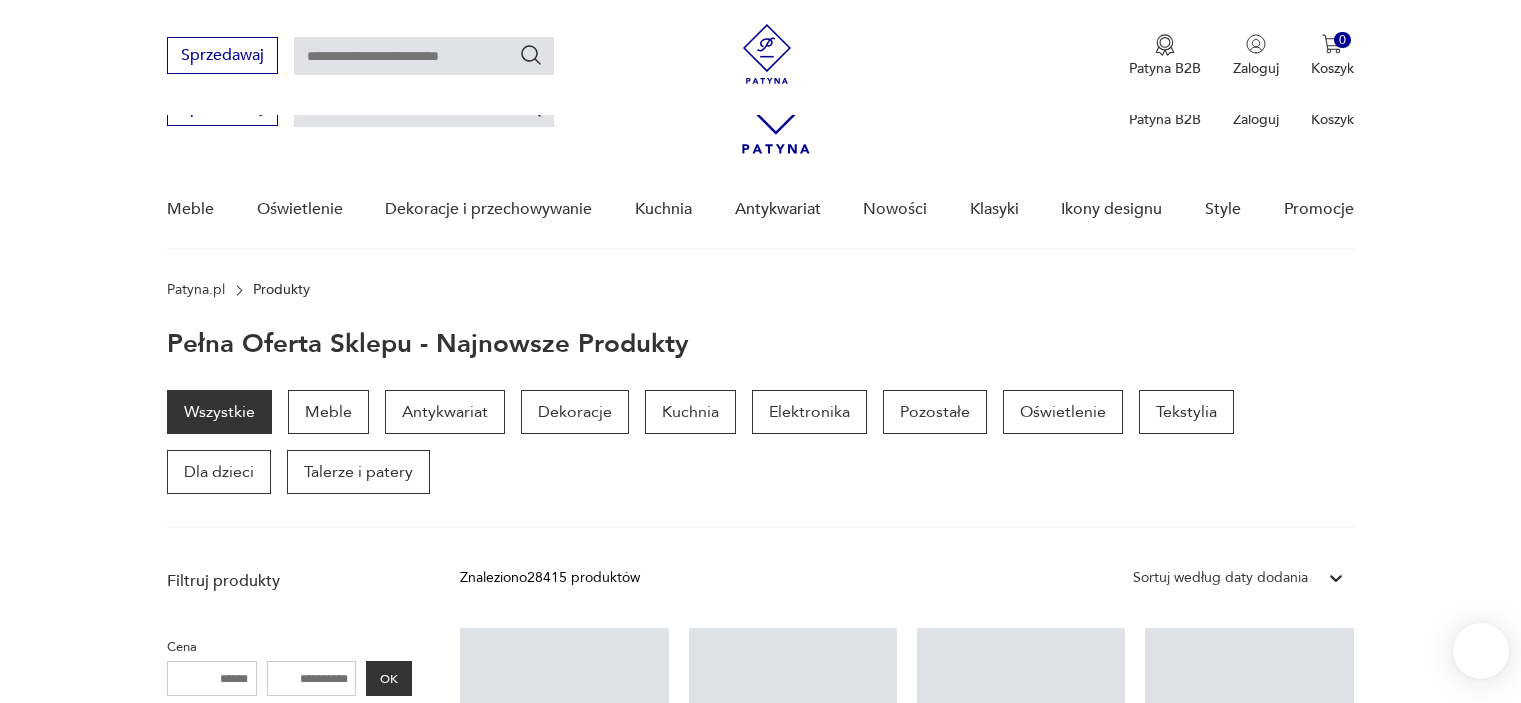 scroll, scrollTop: 362, scrollLeft: 0, axis: vertical 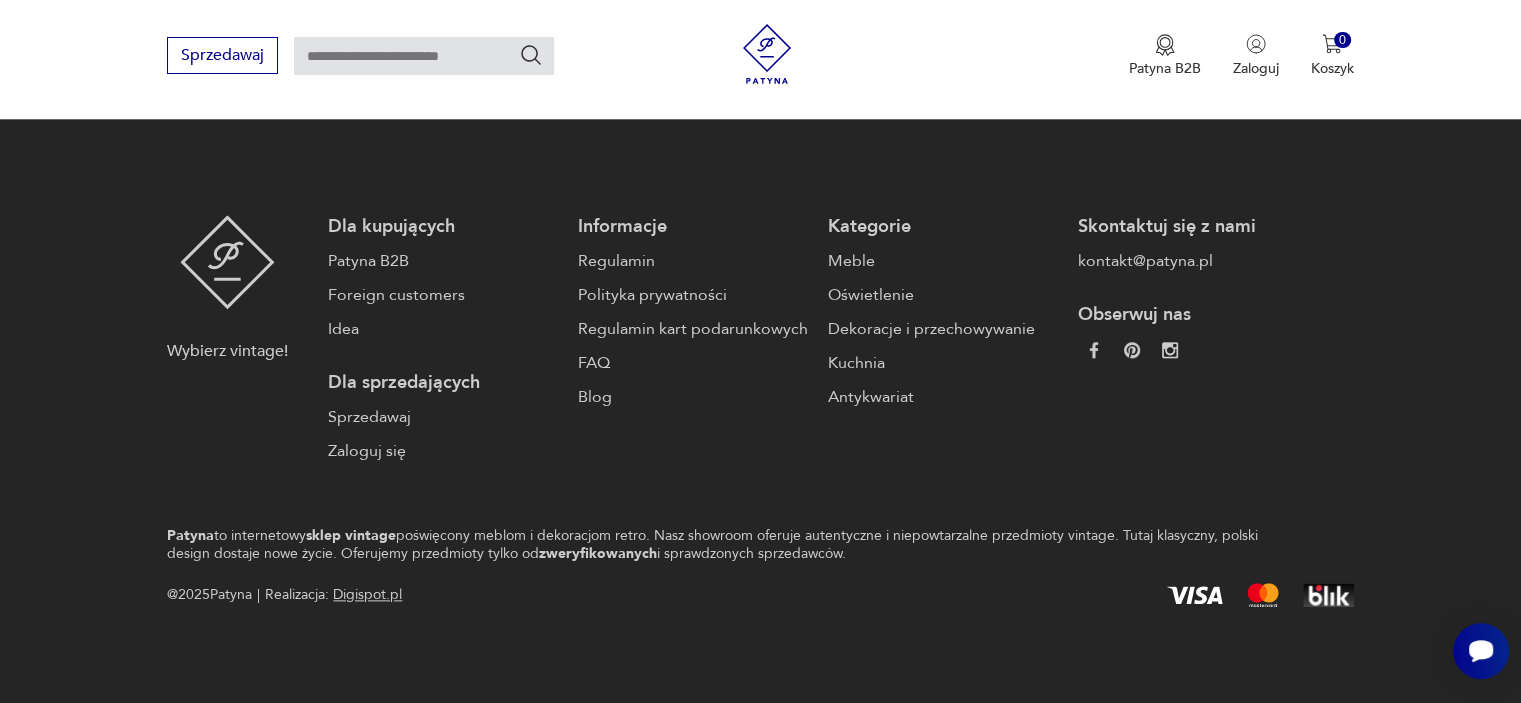 click on "3" at bounding box center [972, 5] 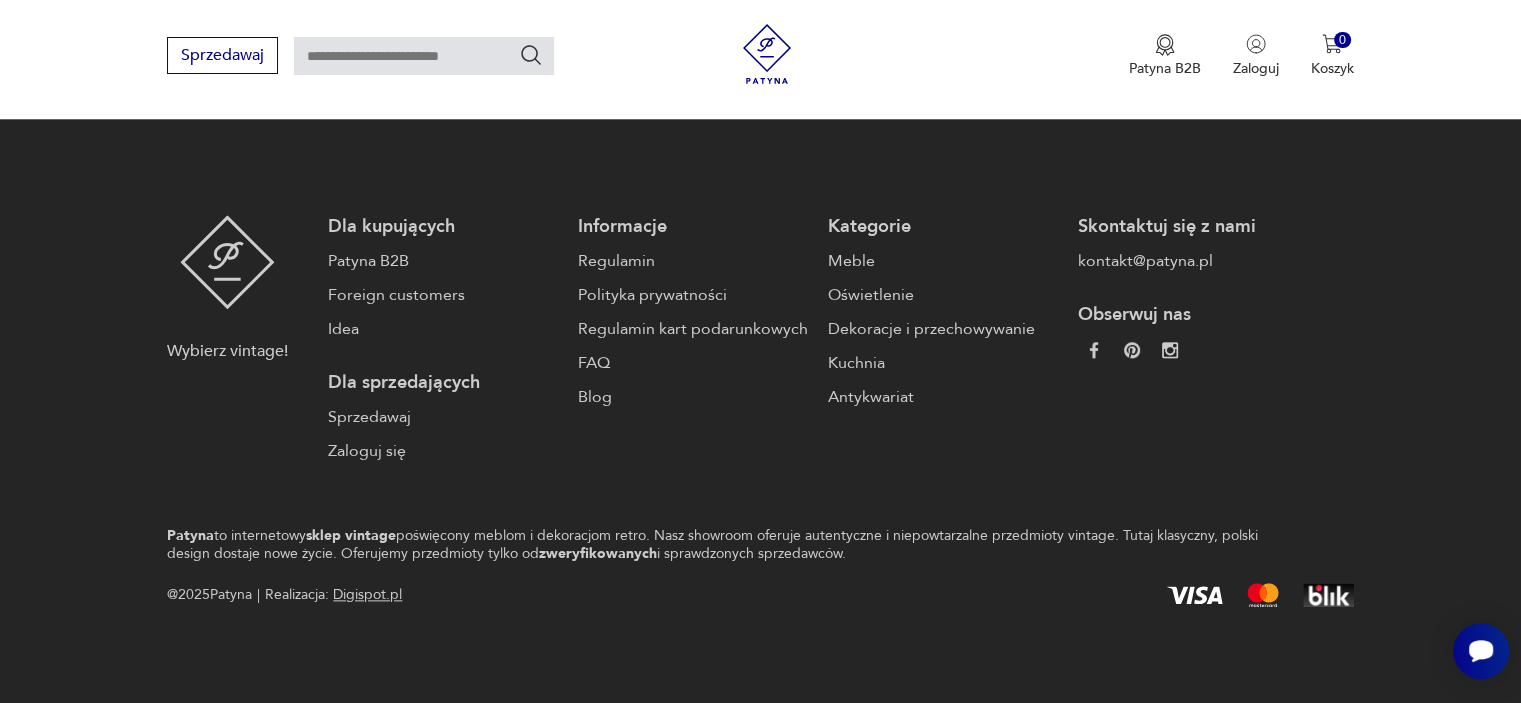 scroll, scrollTop: 2562, scrollLeft: 0, axis: vertical 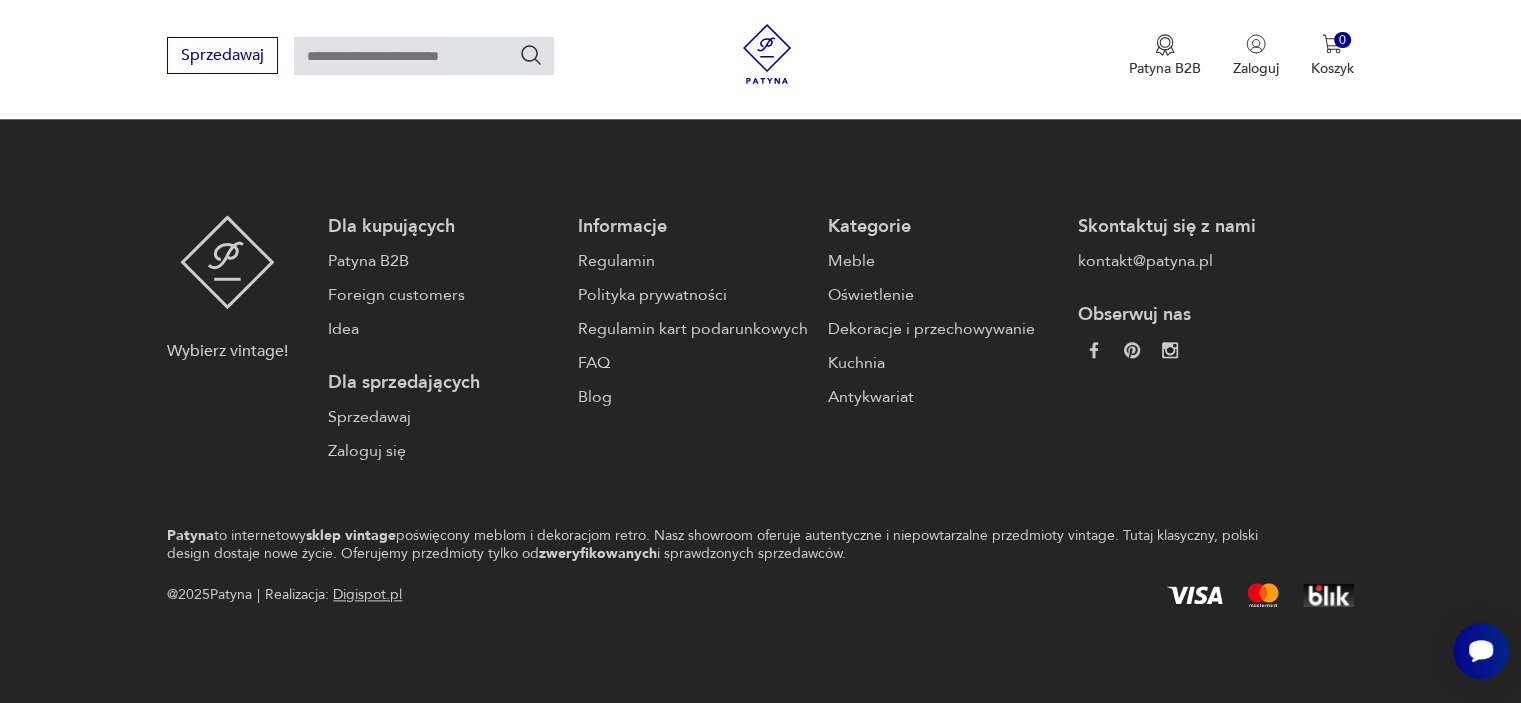click on "5" at bounding box center (1064, 5) 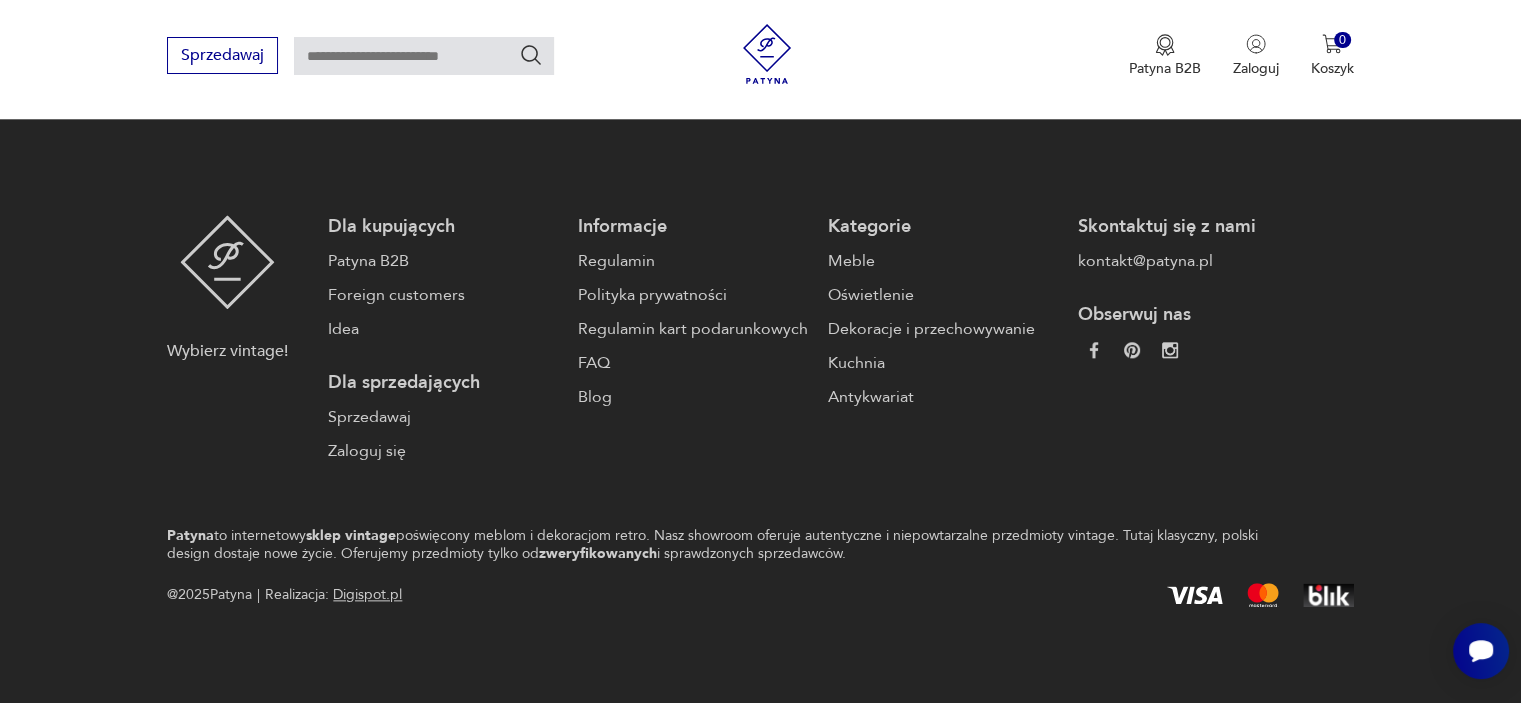 scroll, scrollTop: 2462, scrollLeft: 0, axis: vertical 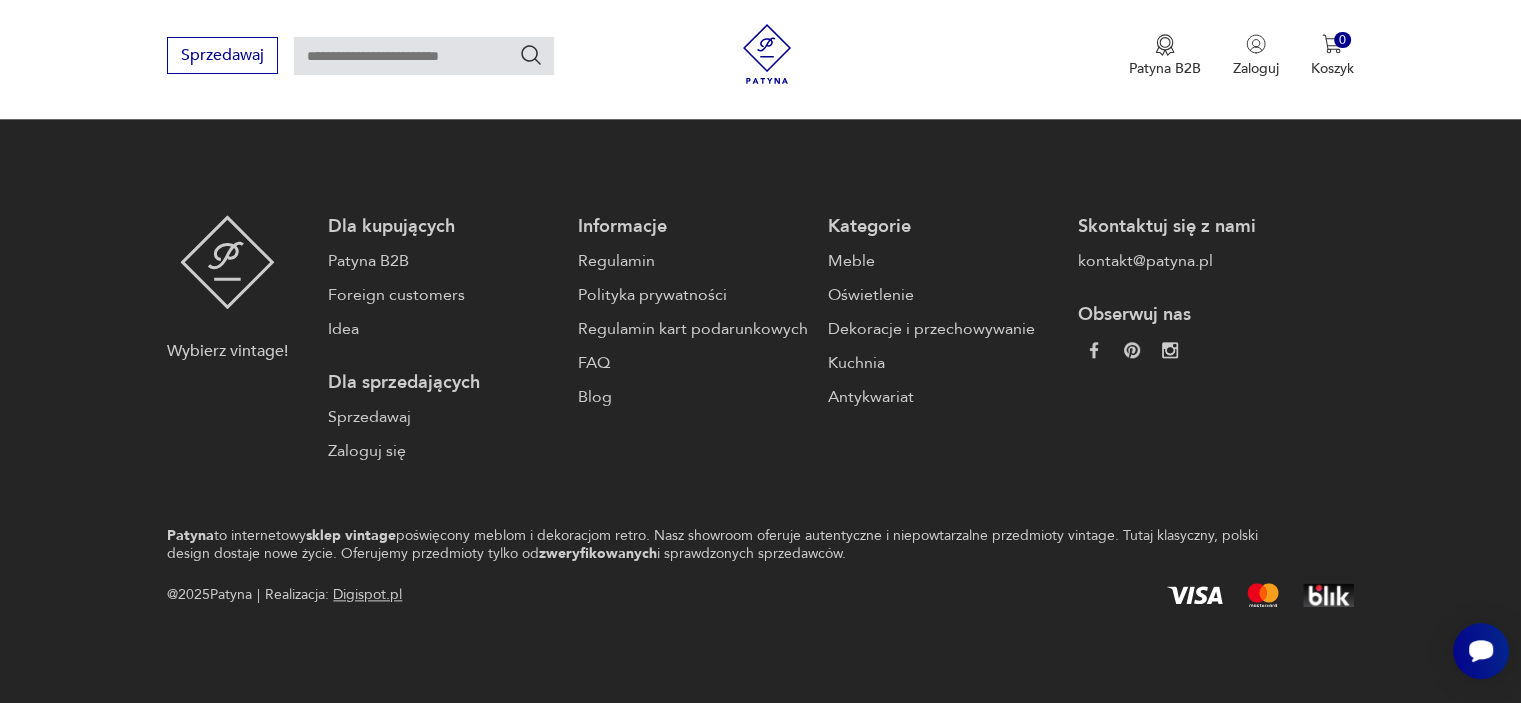click on "7" at bounding box center [1110, 5] 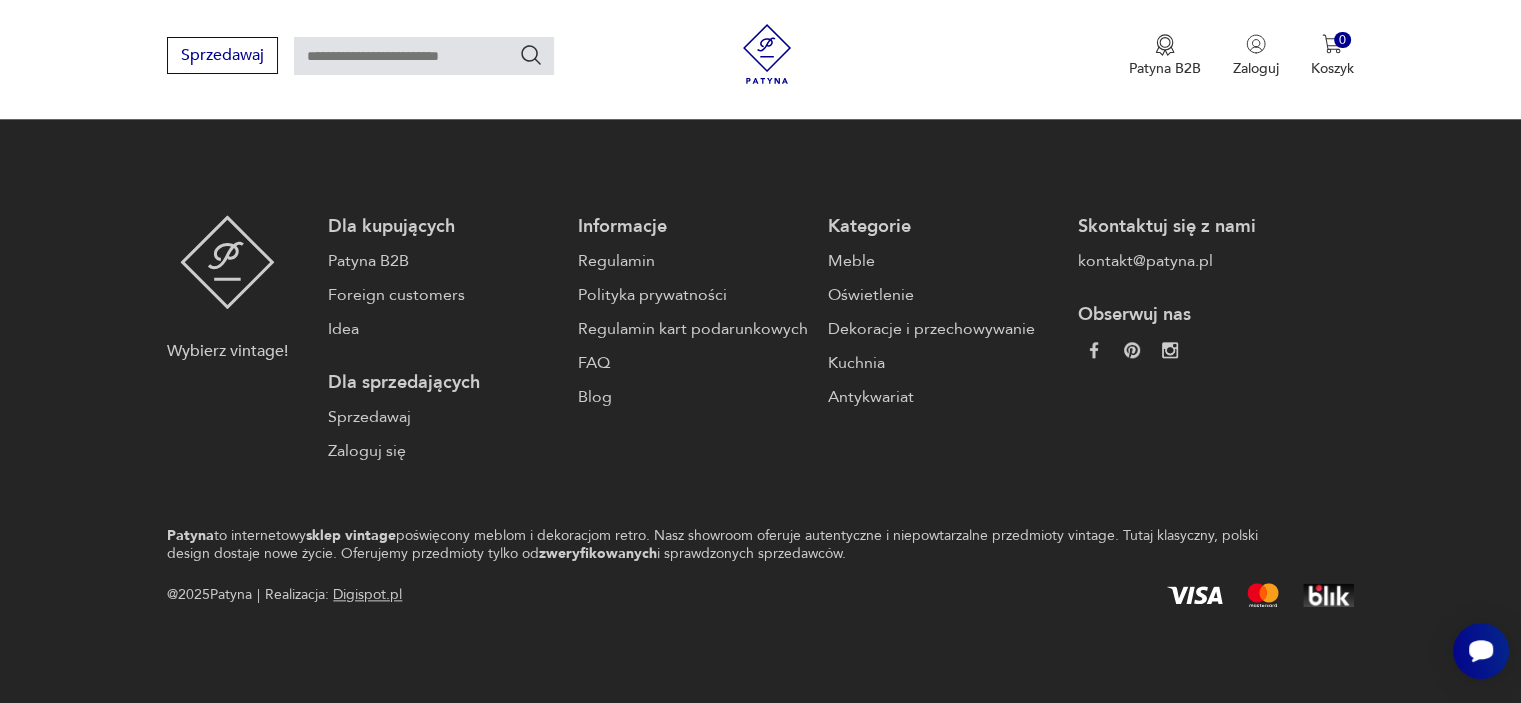 scroll, scrollTop: 3062, scrollLeft: 0, axis: vertical 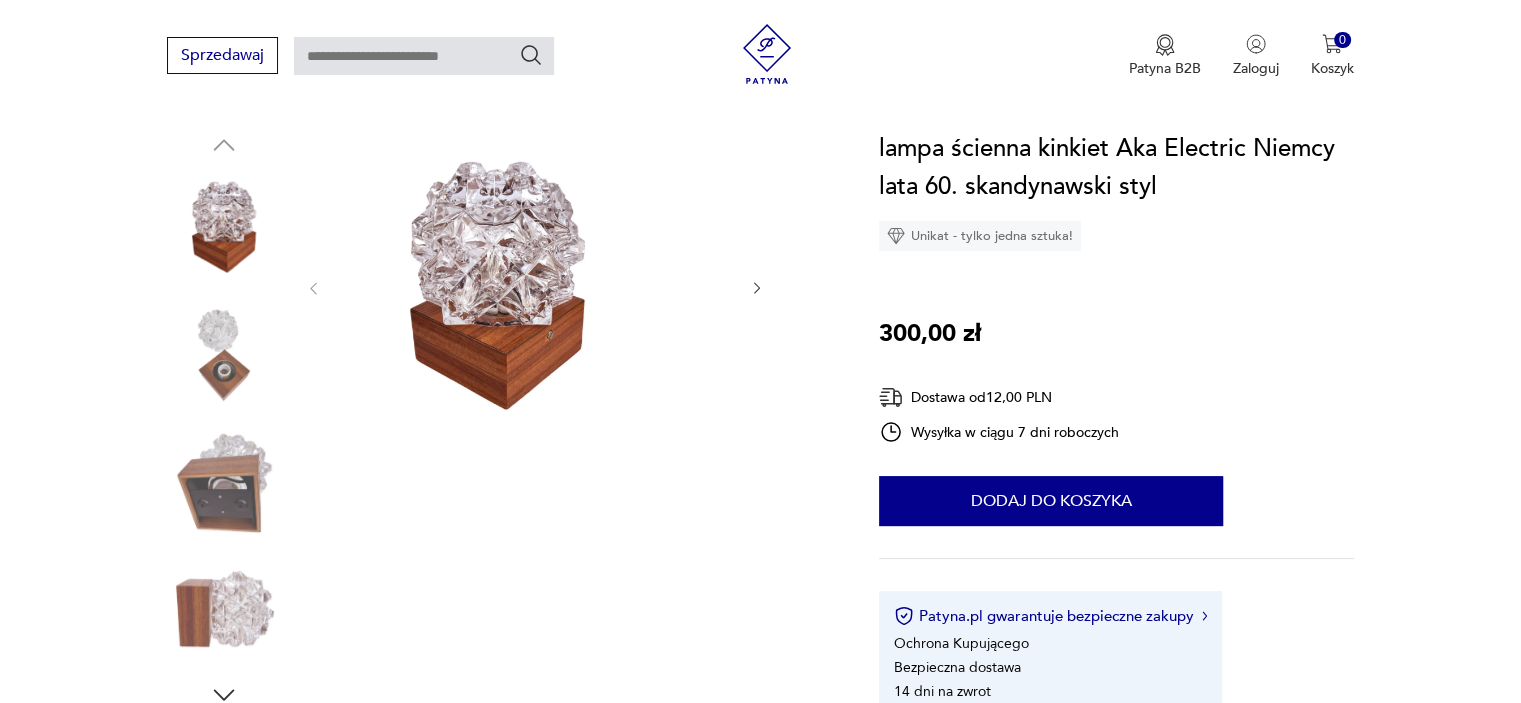 click at bounding box center (497, 285) 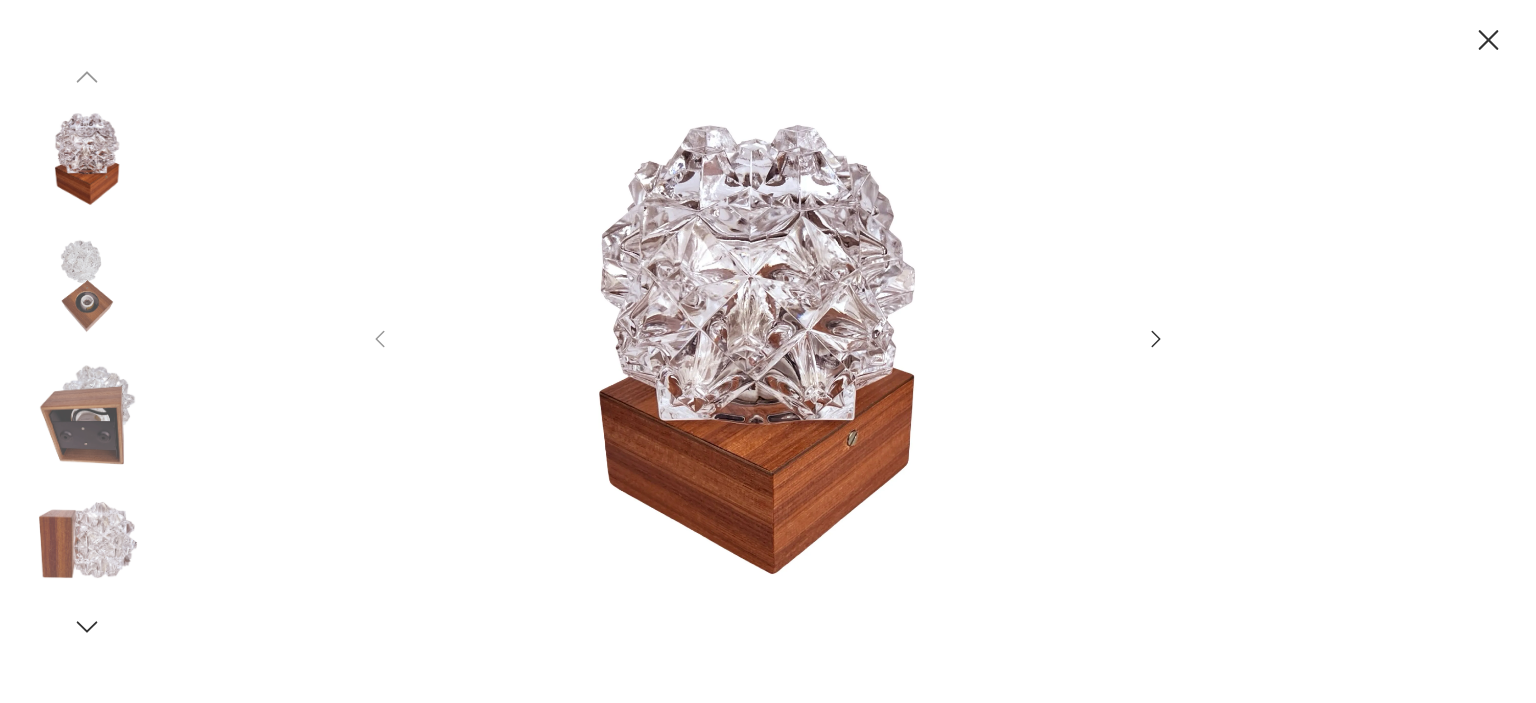 click 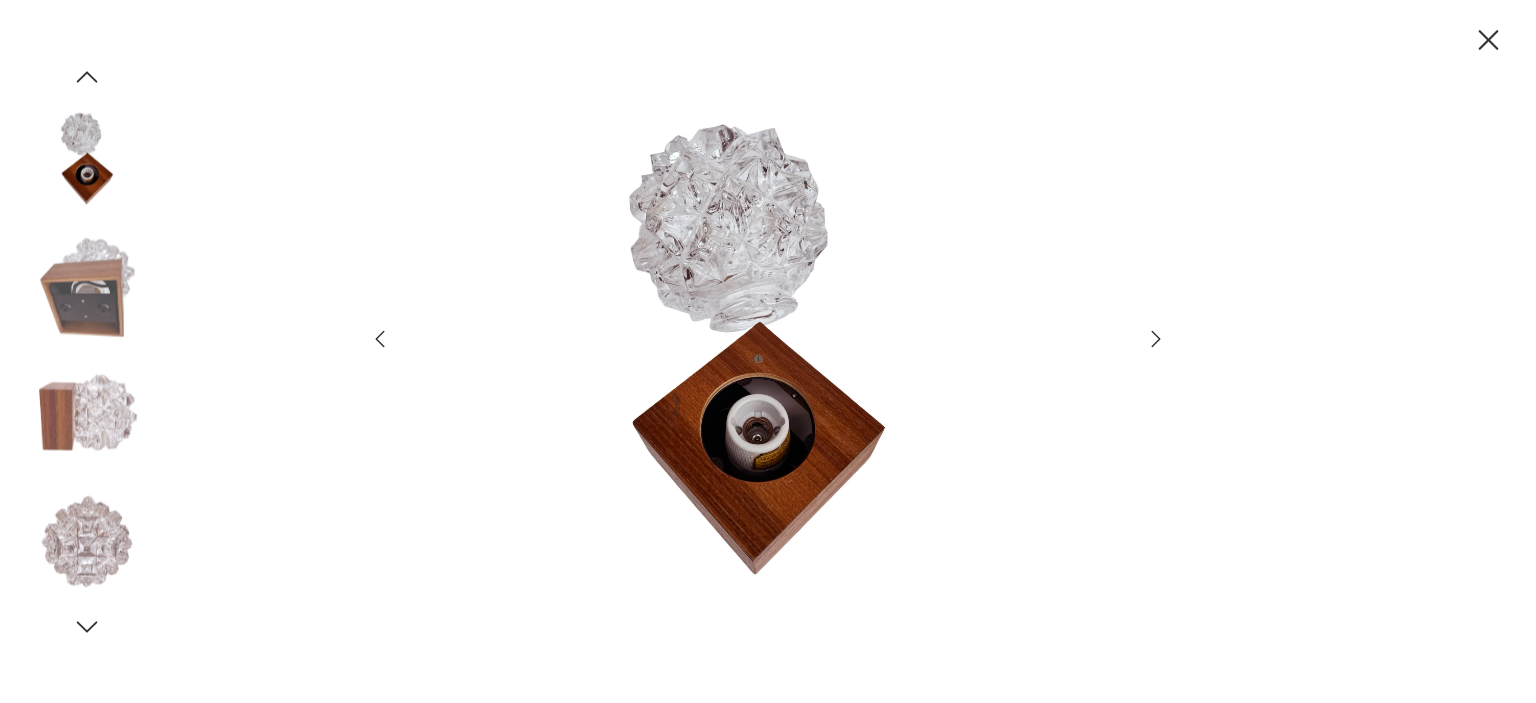 click 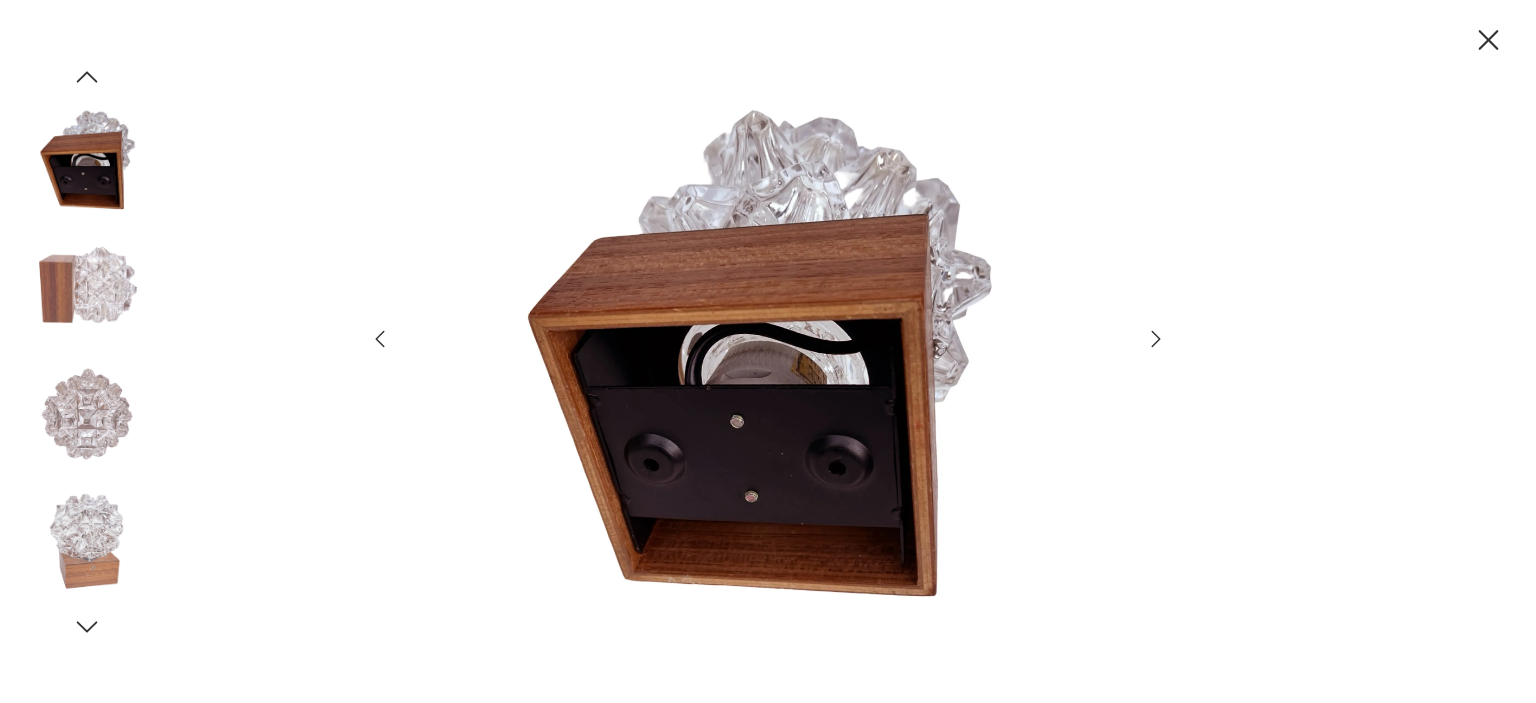 click 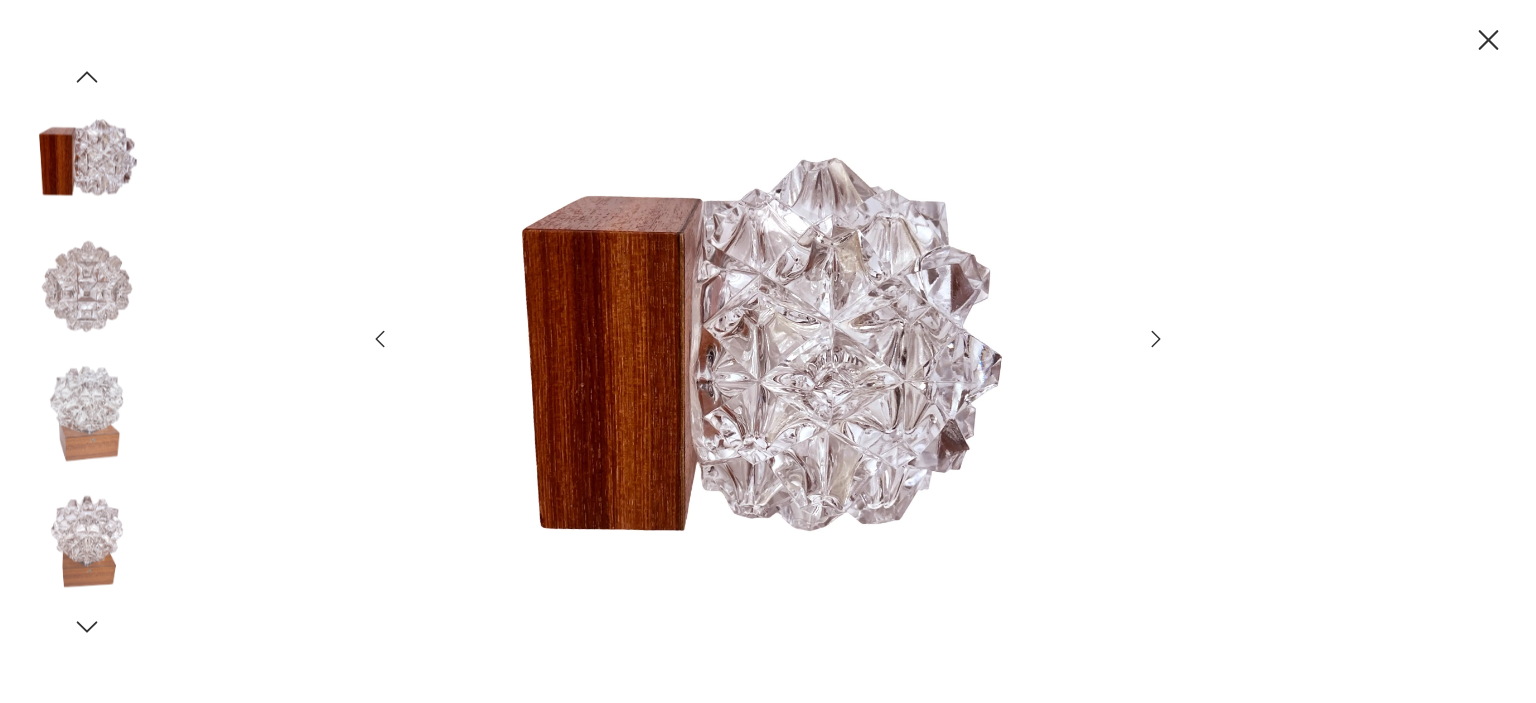 click 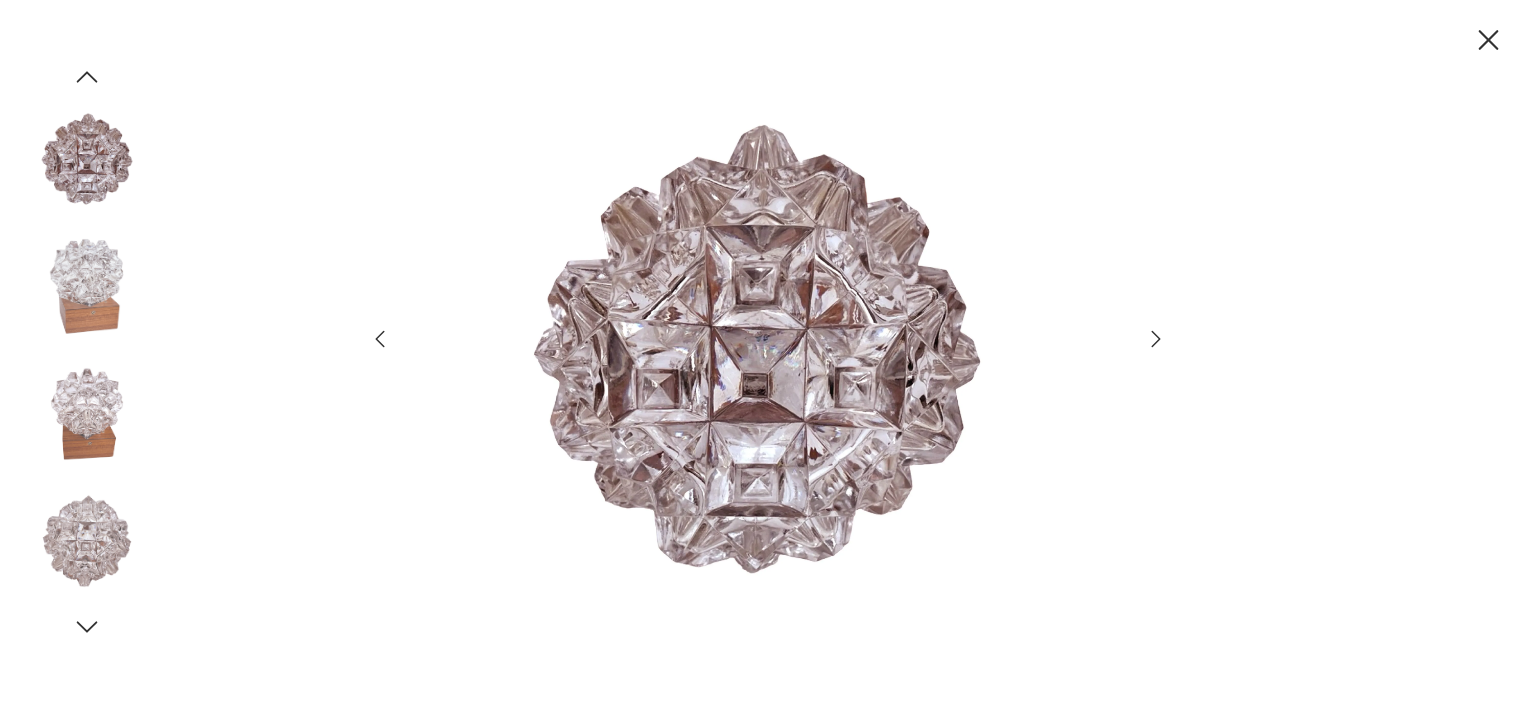 click 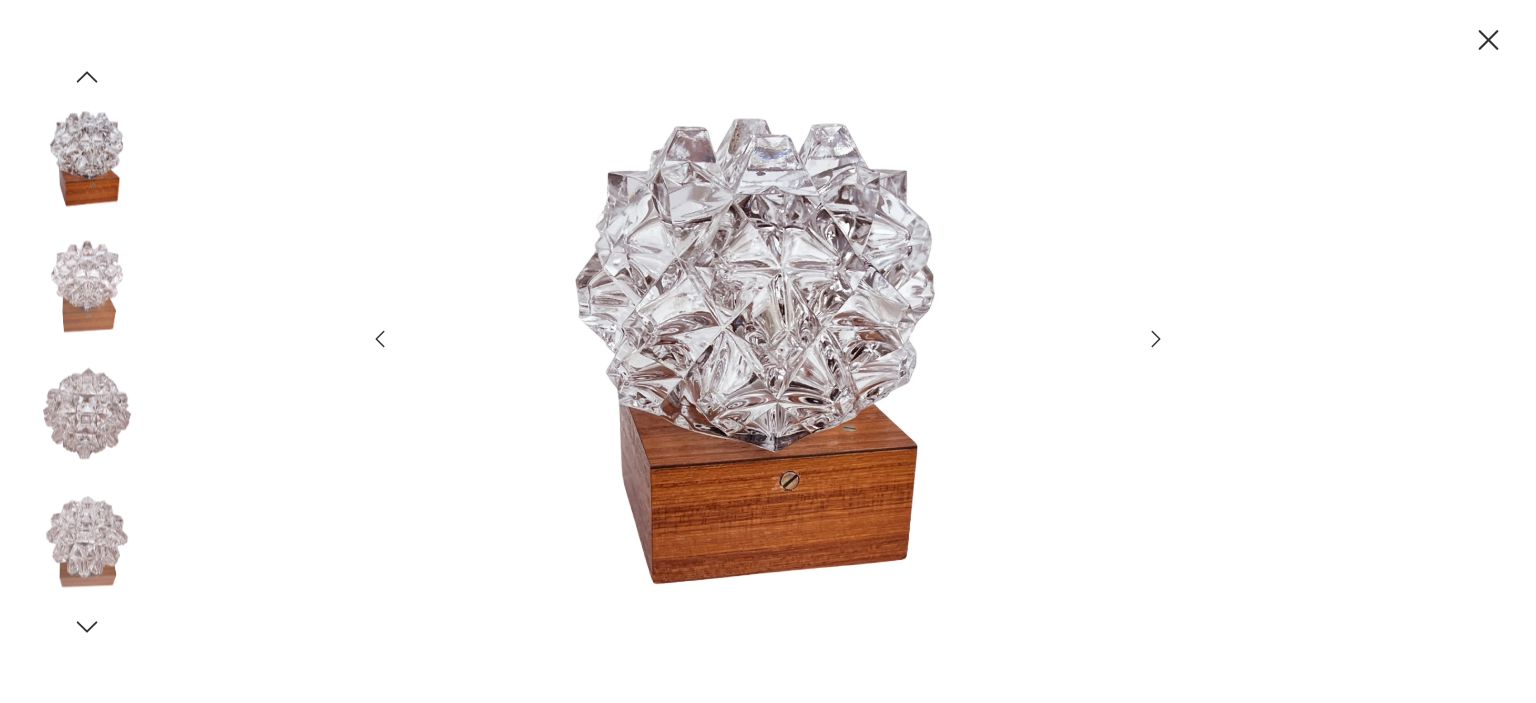click 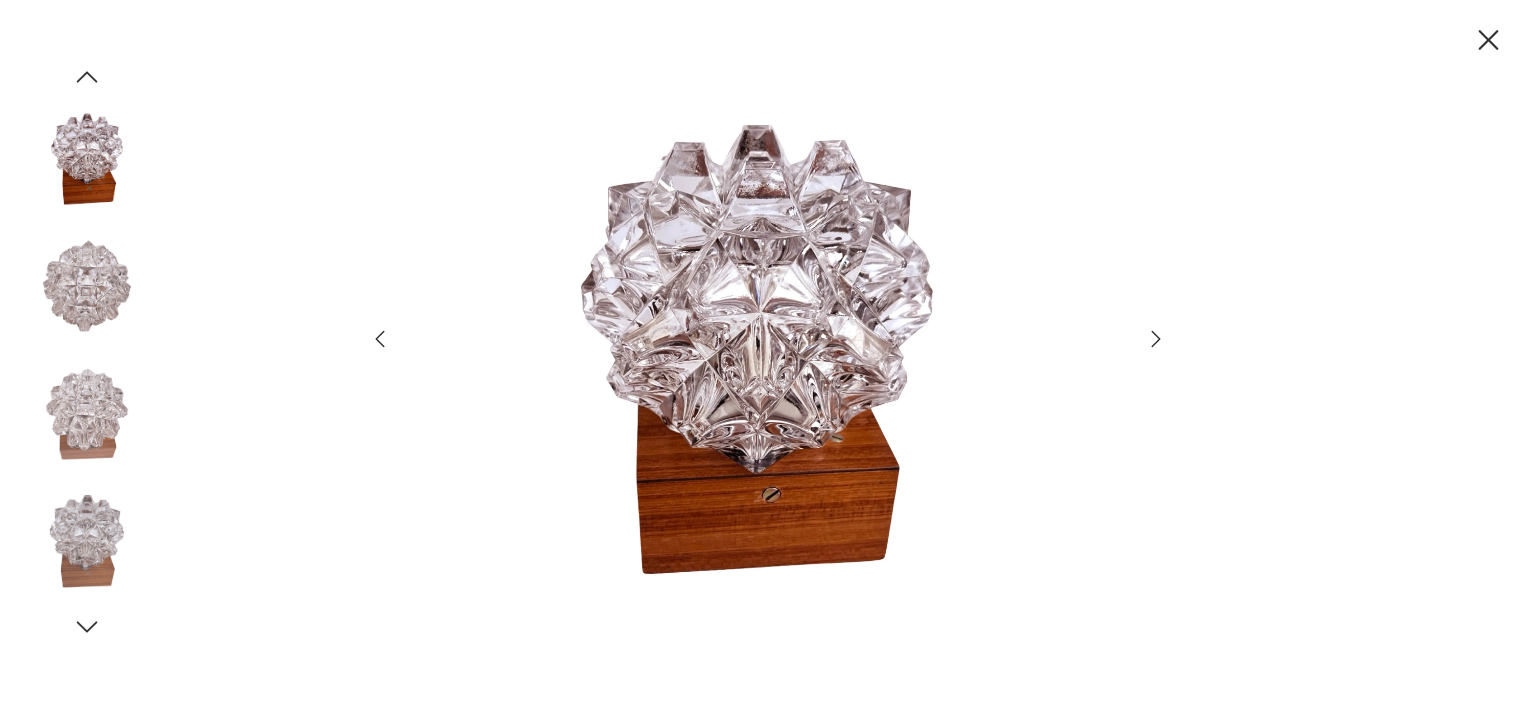 click 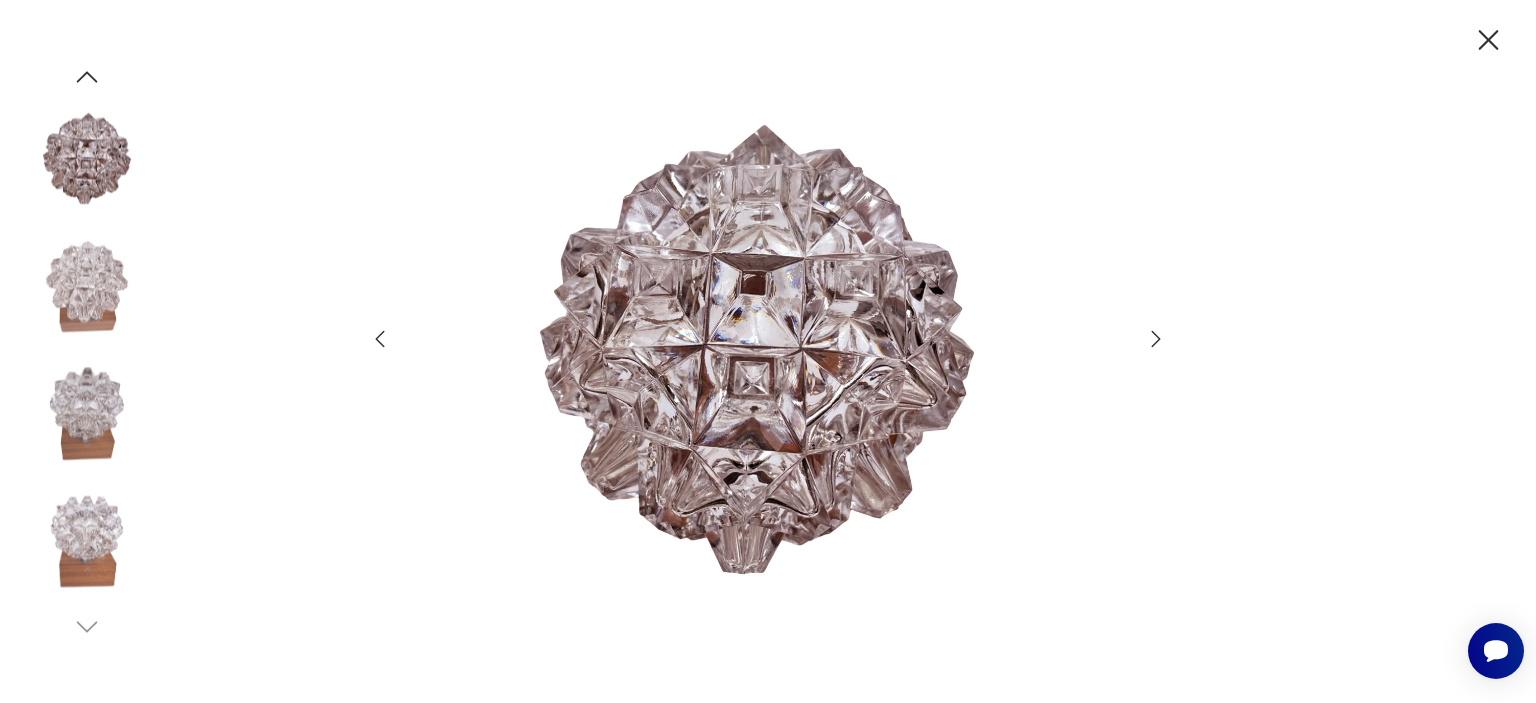 scroll, scrollTop: 0, scrollLeft: 0, axis: both 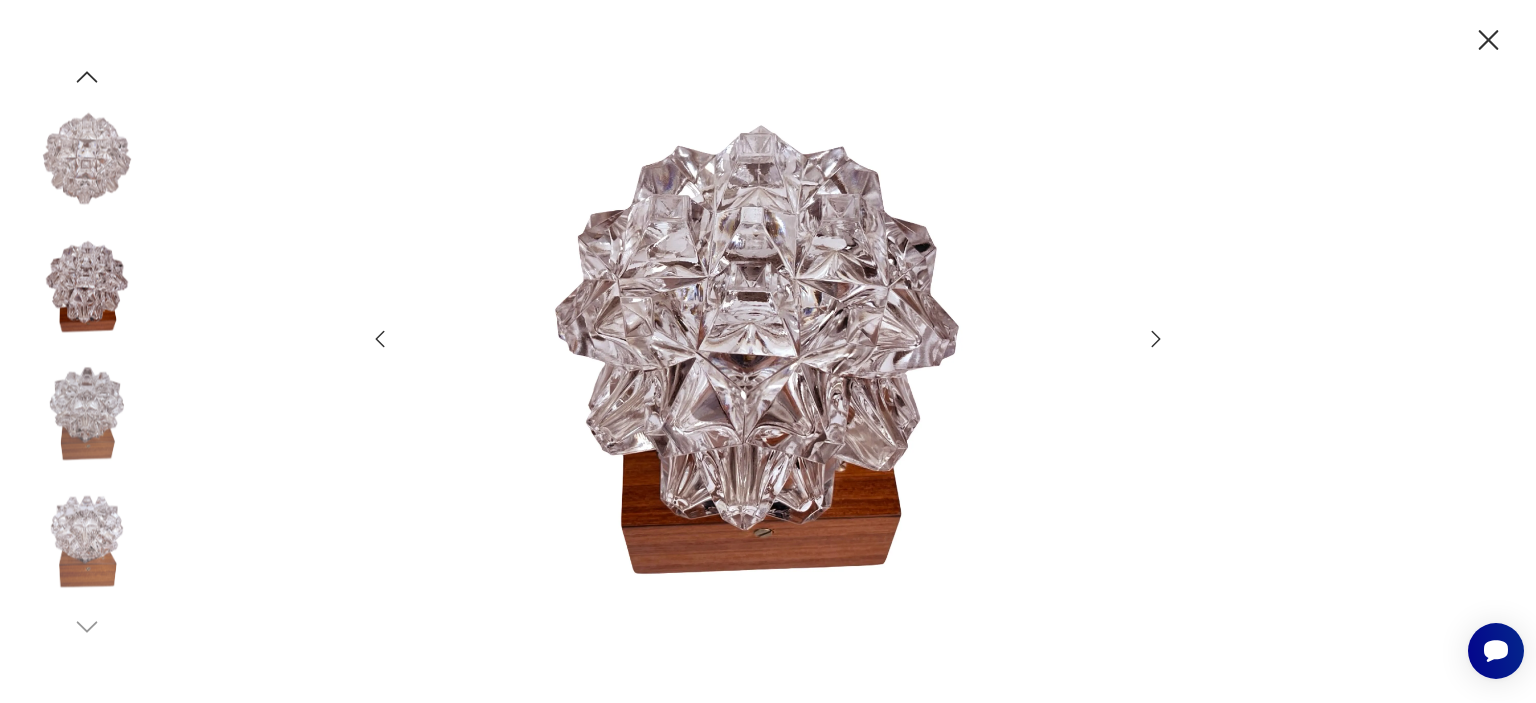 click 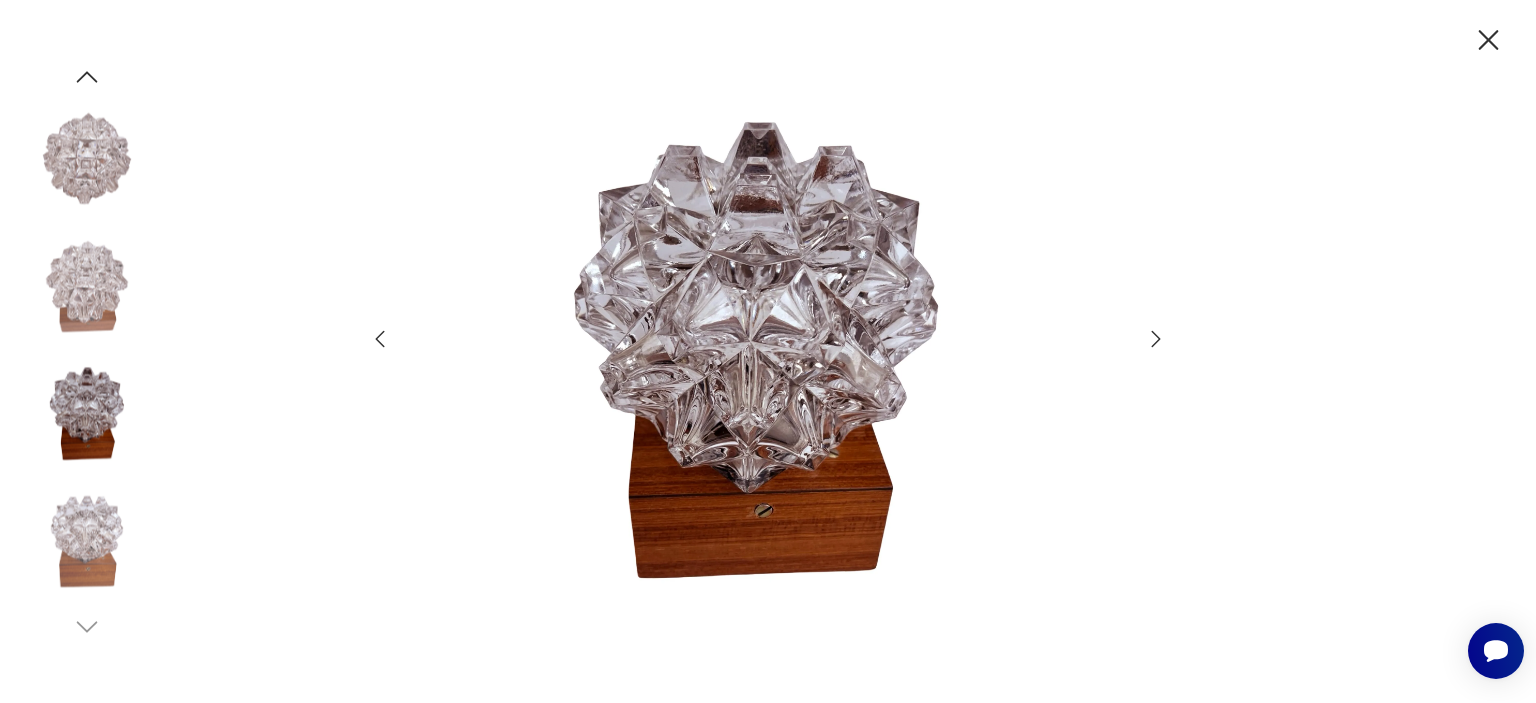 click 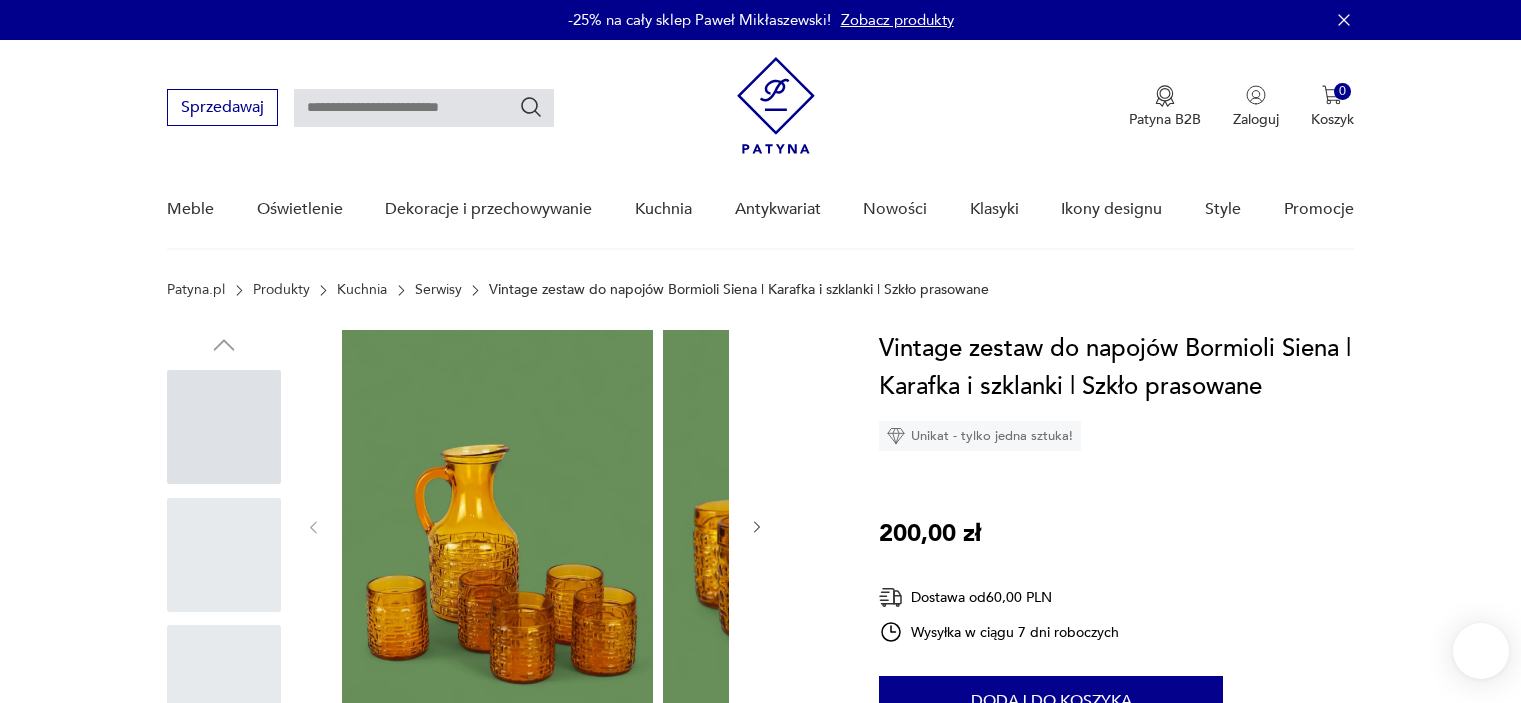 scroll, scrollTop: 0, scrollLeft: 0, axis: both 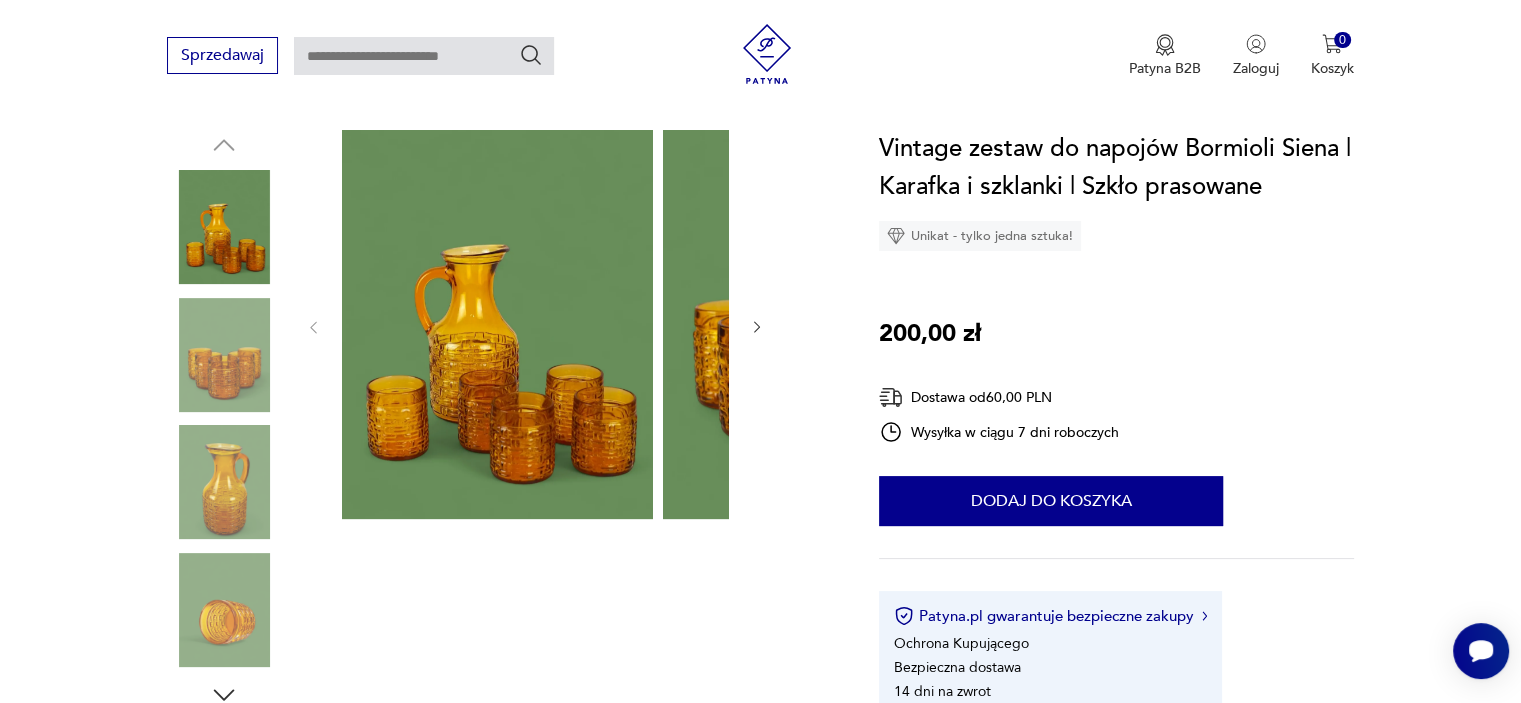 click at bounding box center (497, 324) 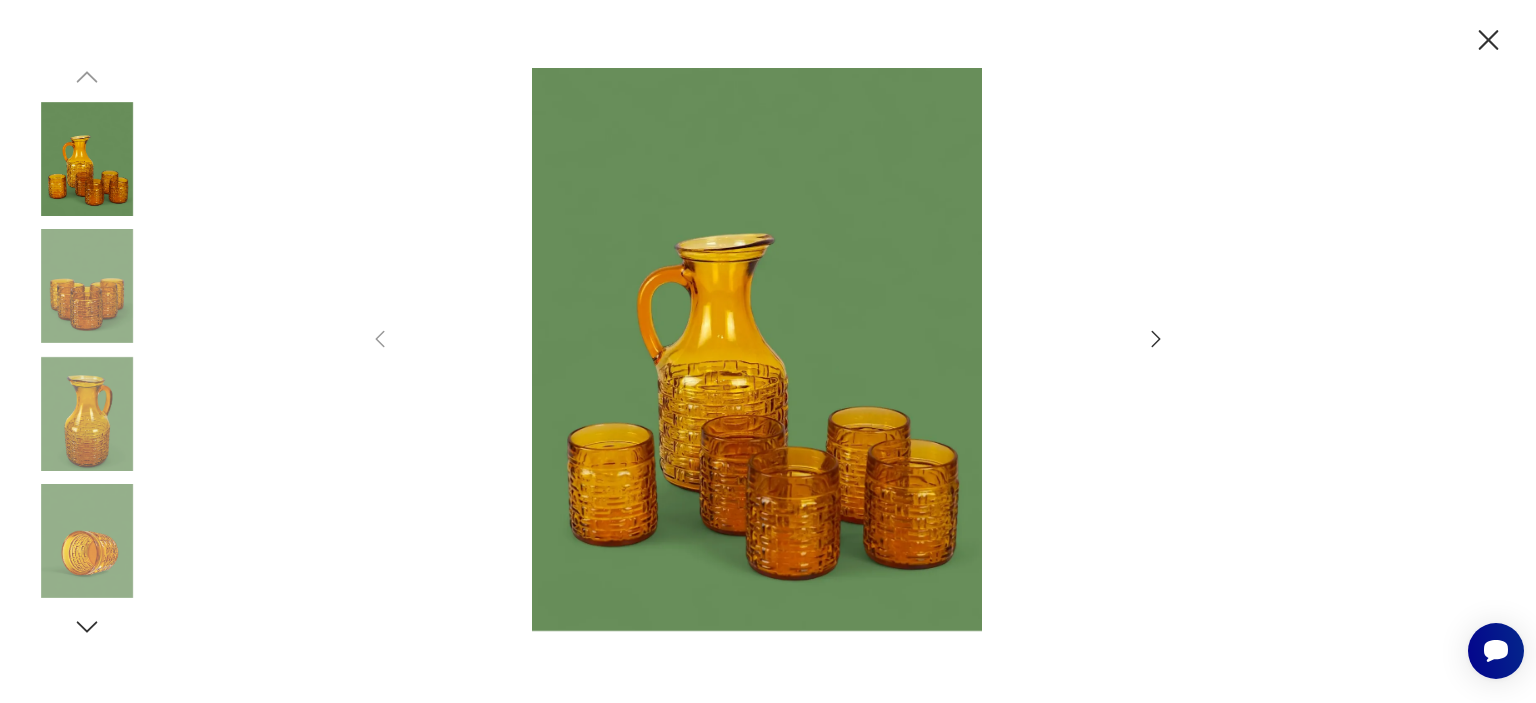 click 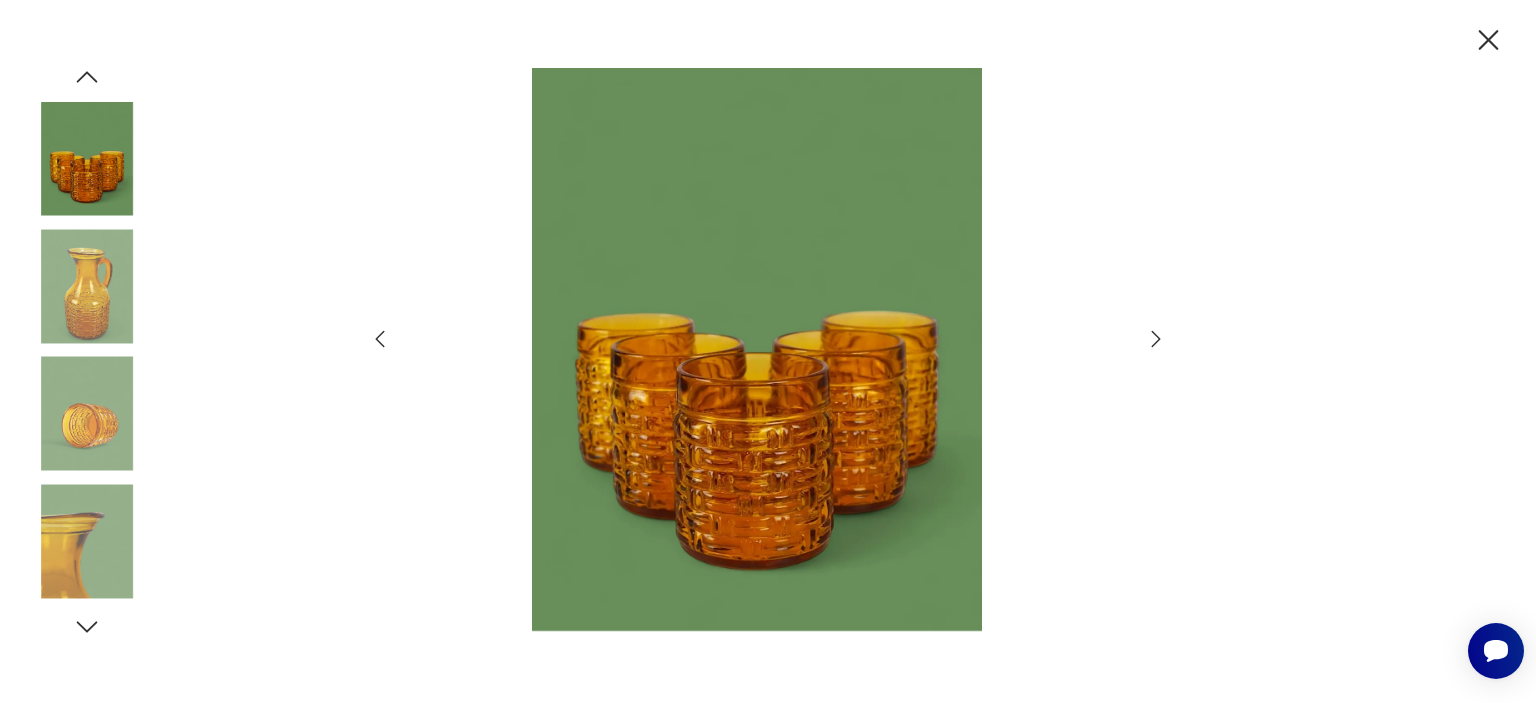 click 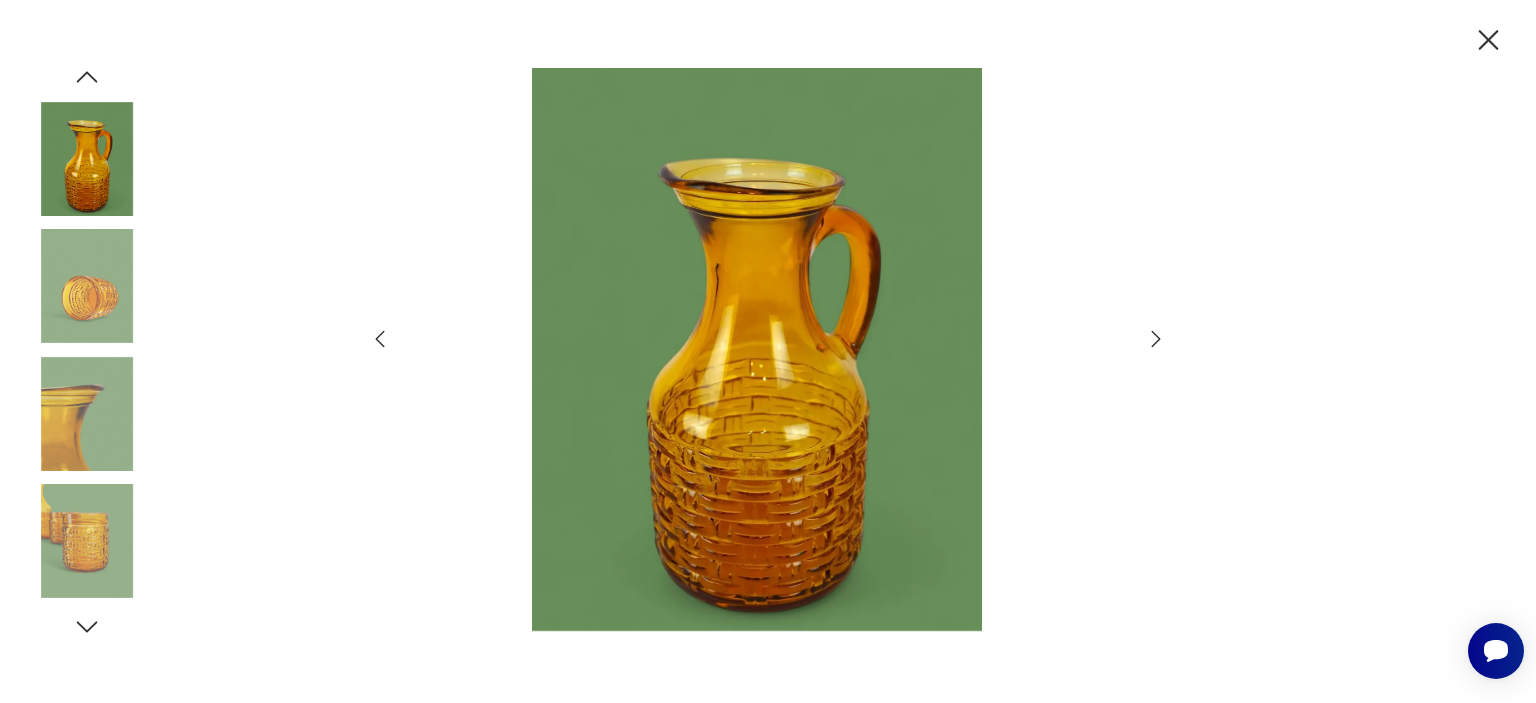 click 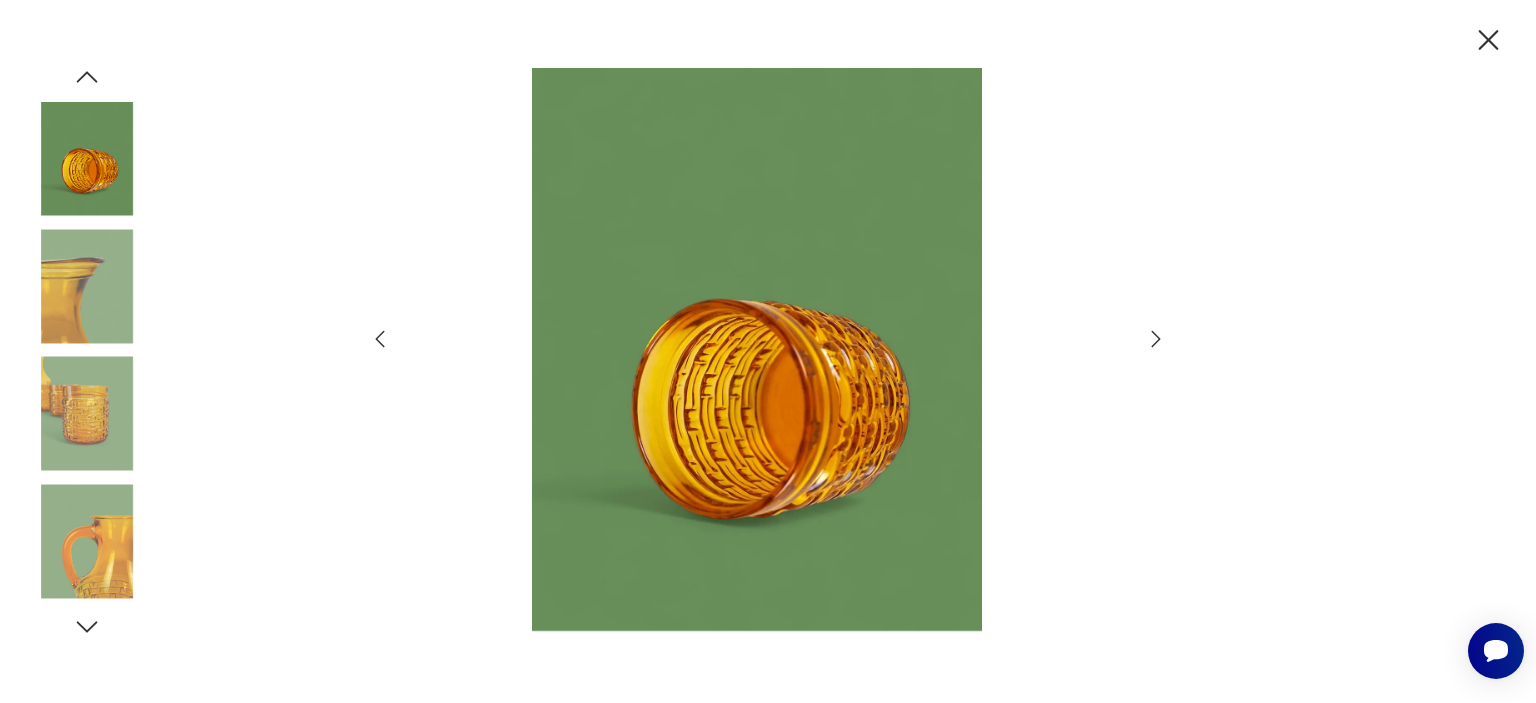 click 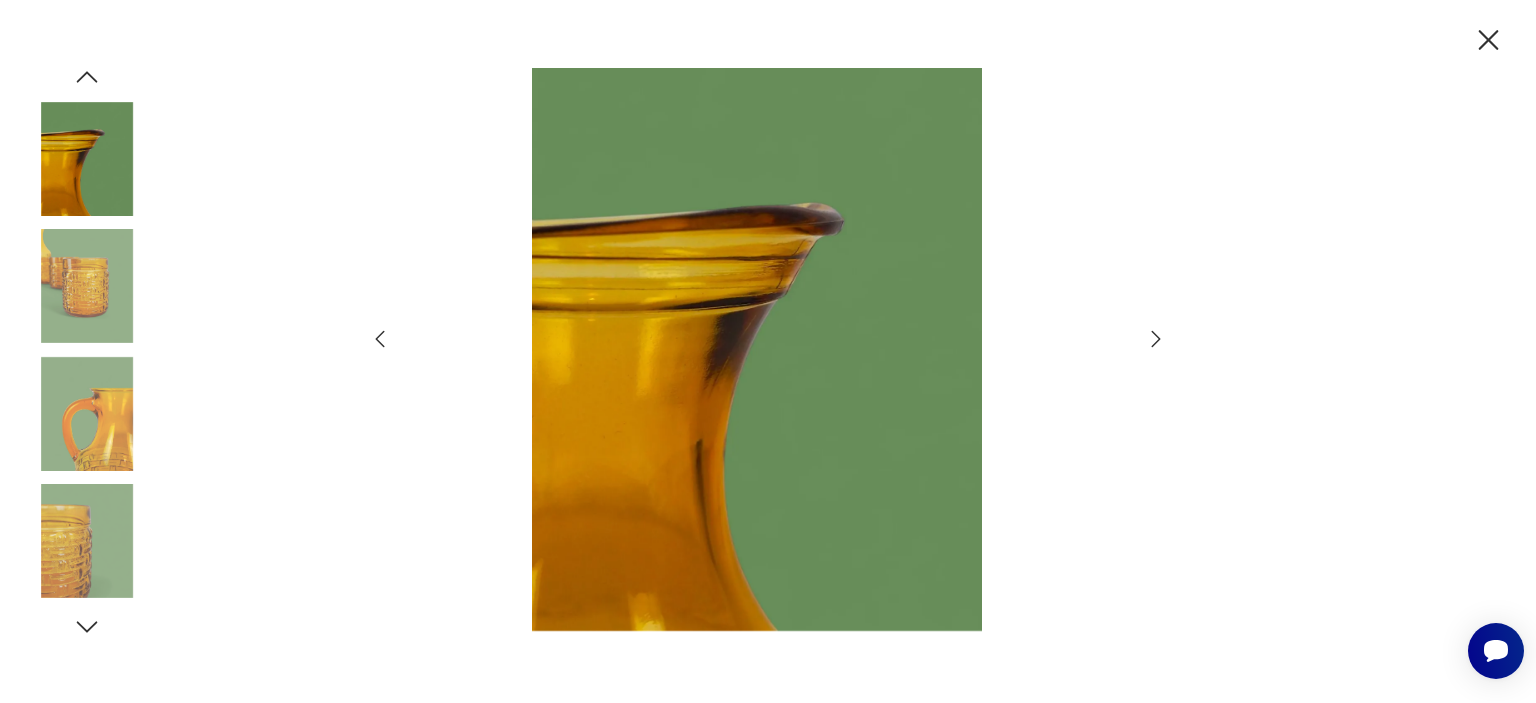click 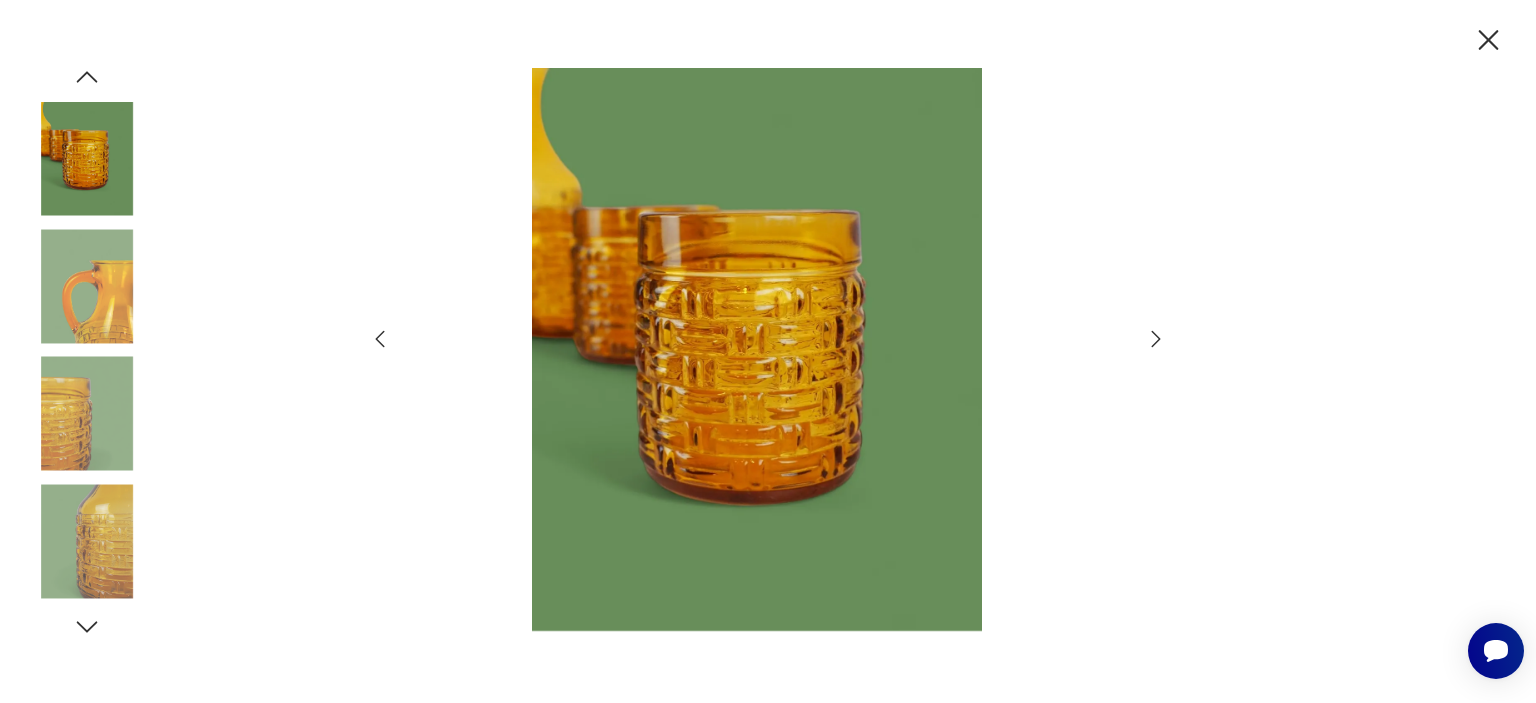 click 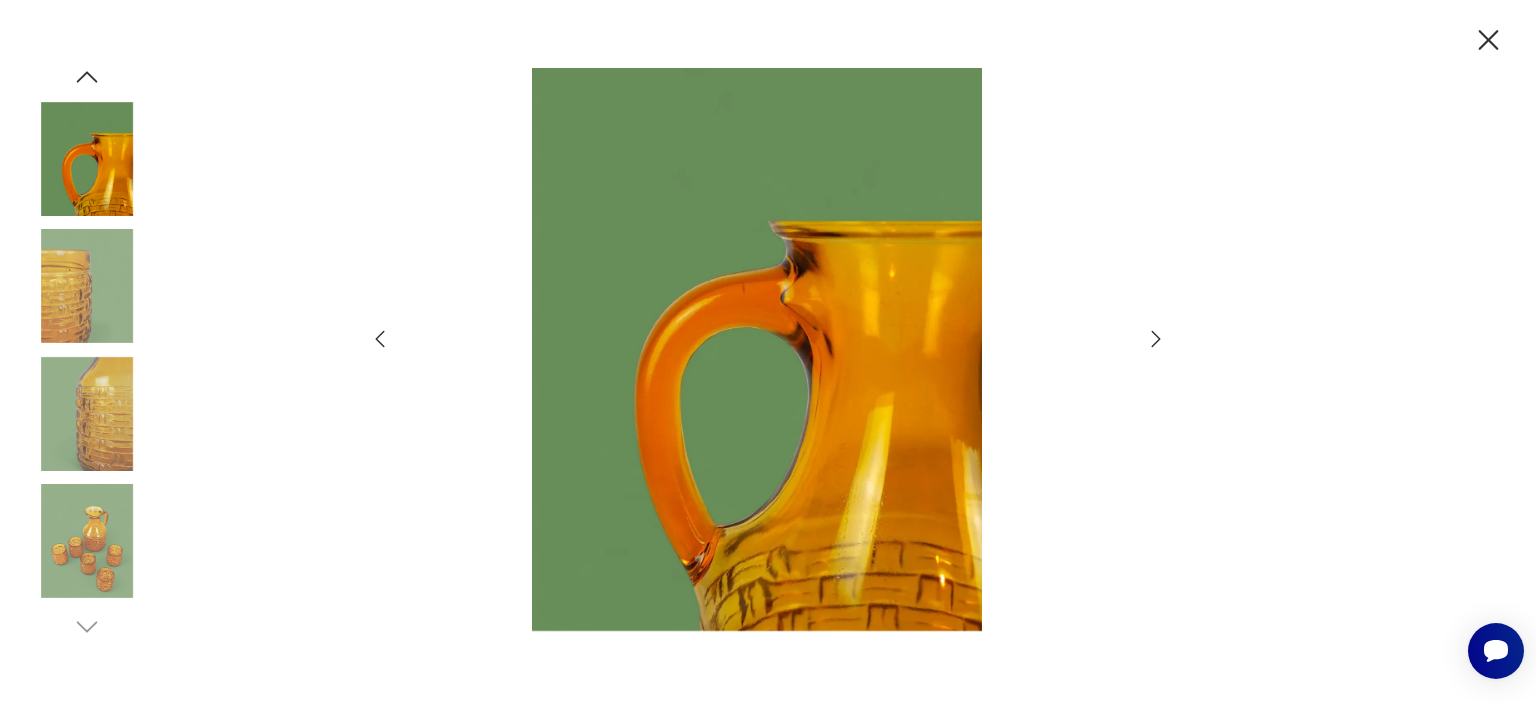 click 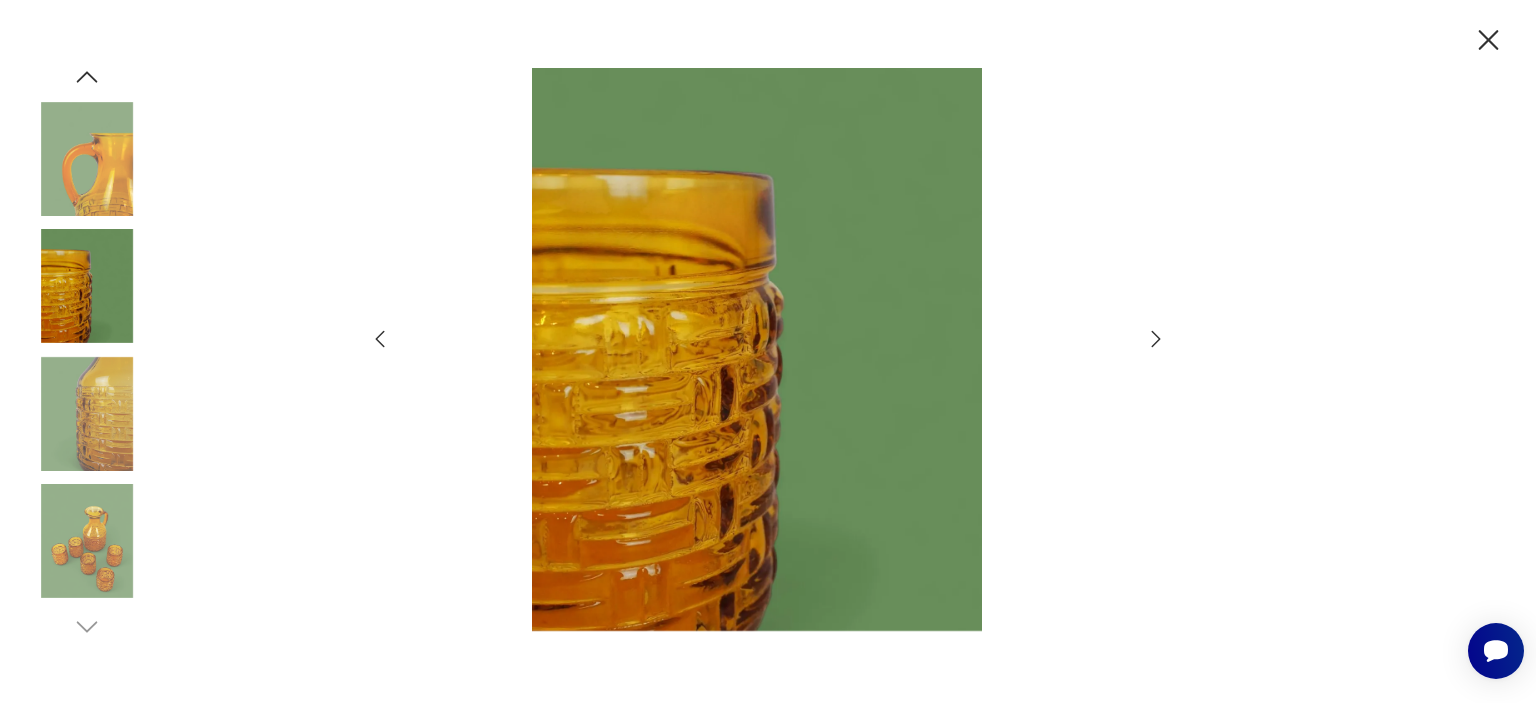 click 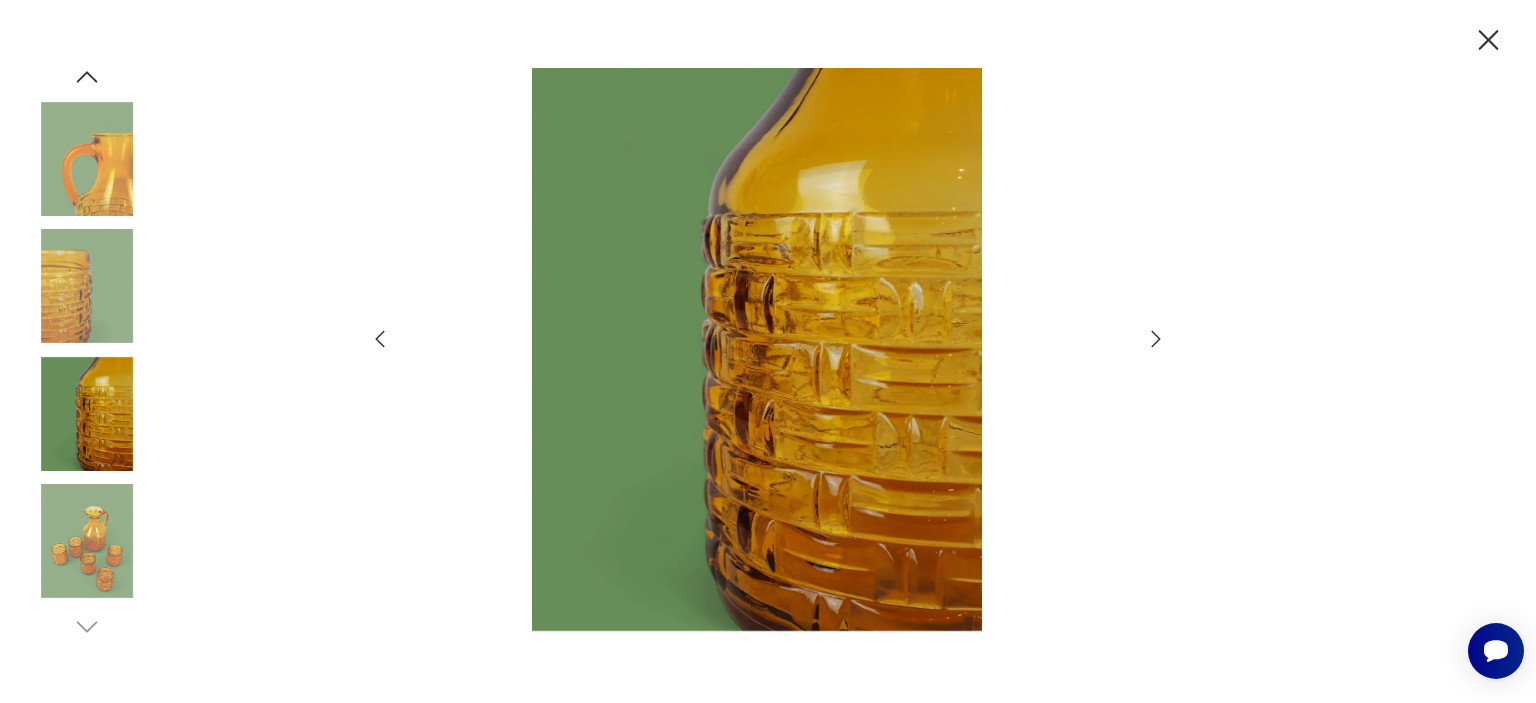 click 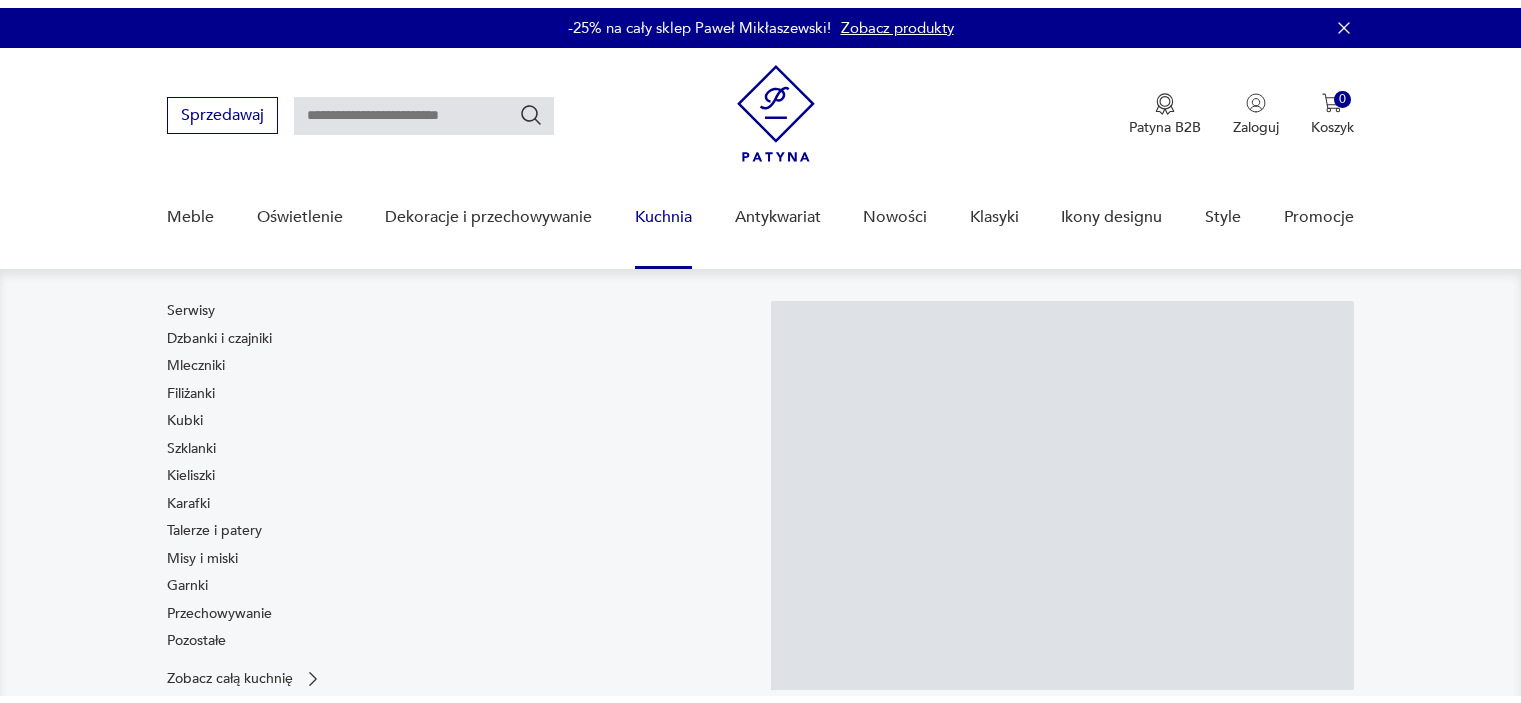 scroll, scrollTop: 200, scrollLeft: 0, axis: vertical 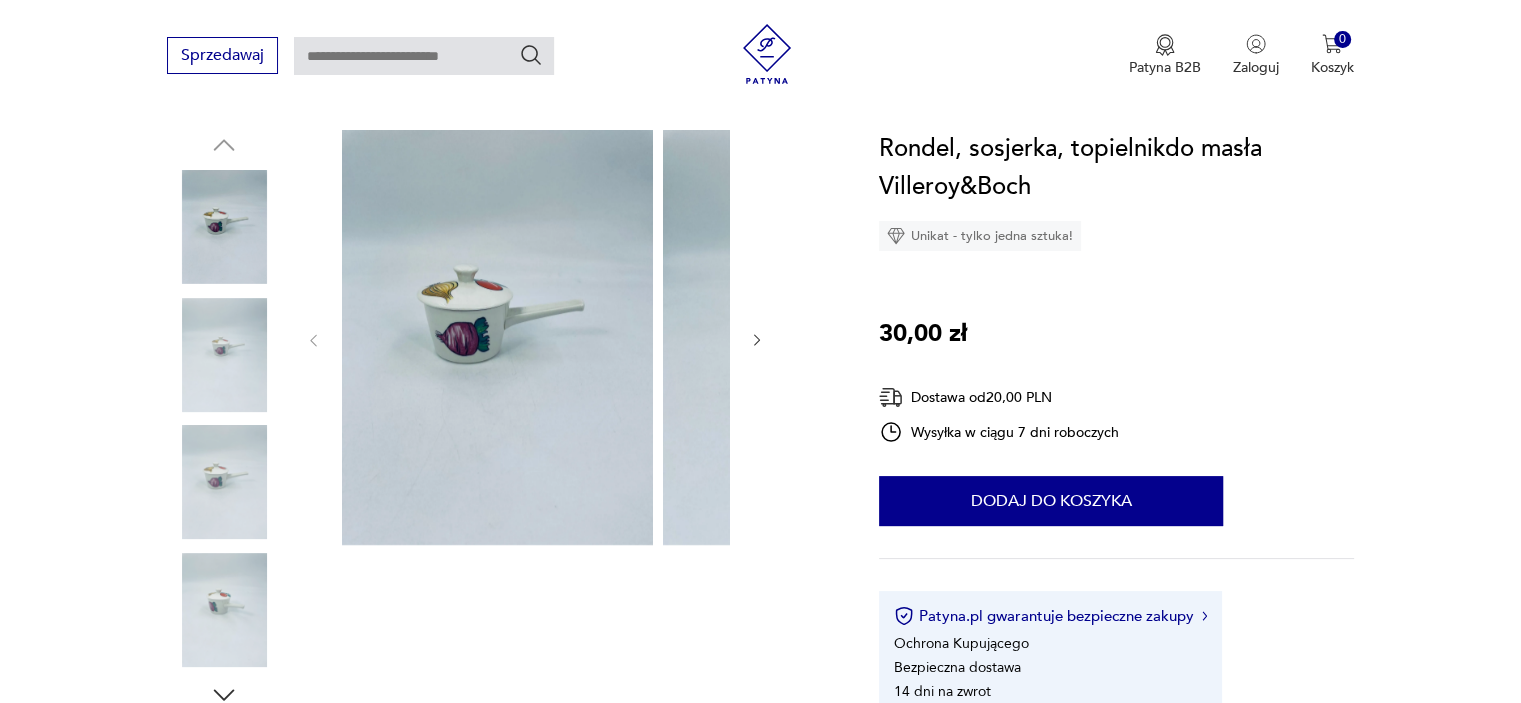 click at bounding box center [497, 337] 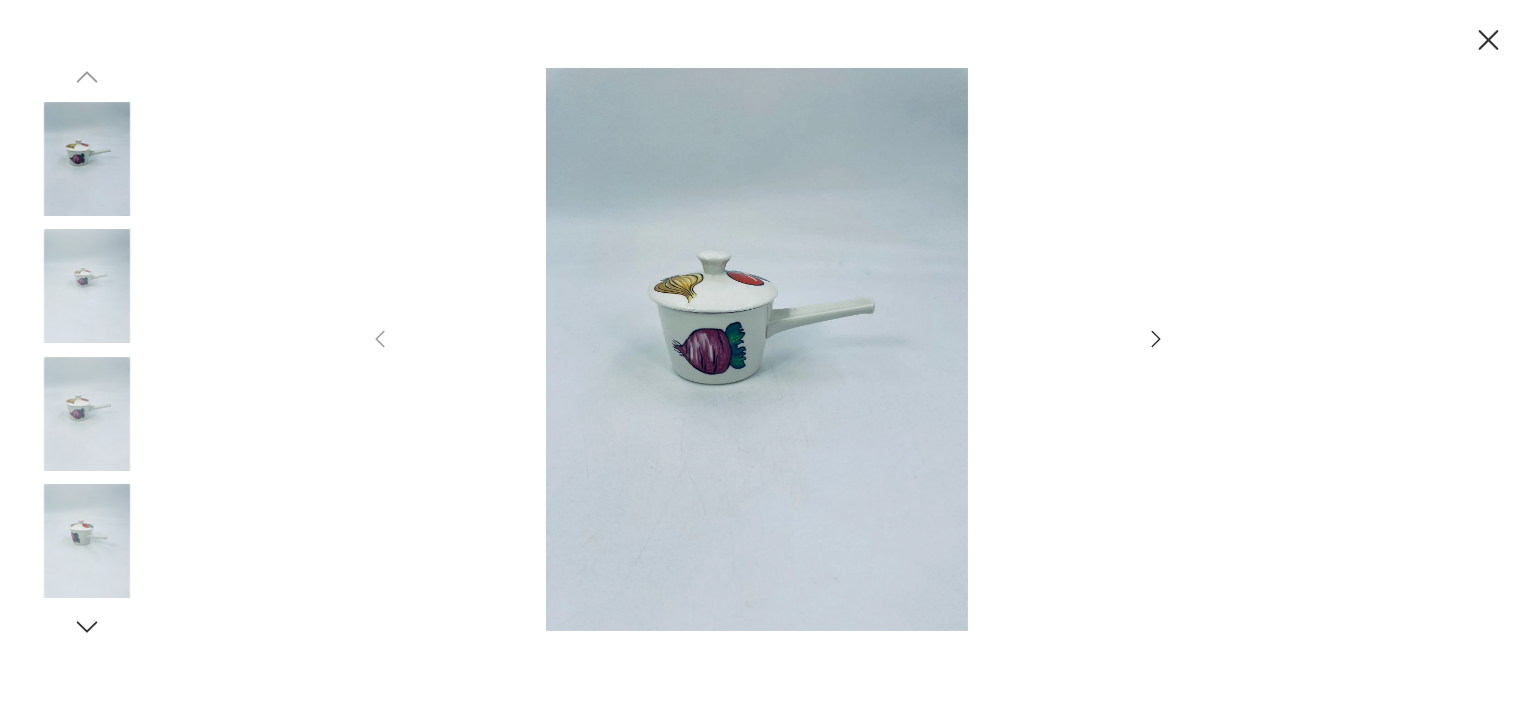 scroll, scrollTop: 0, scrollLeft: 0, axis: both 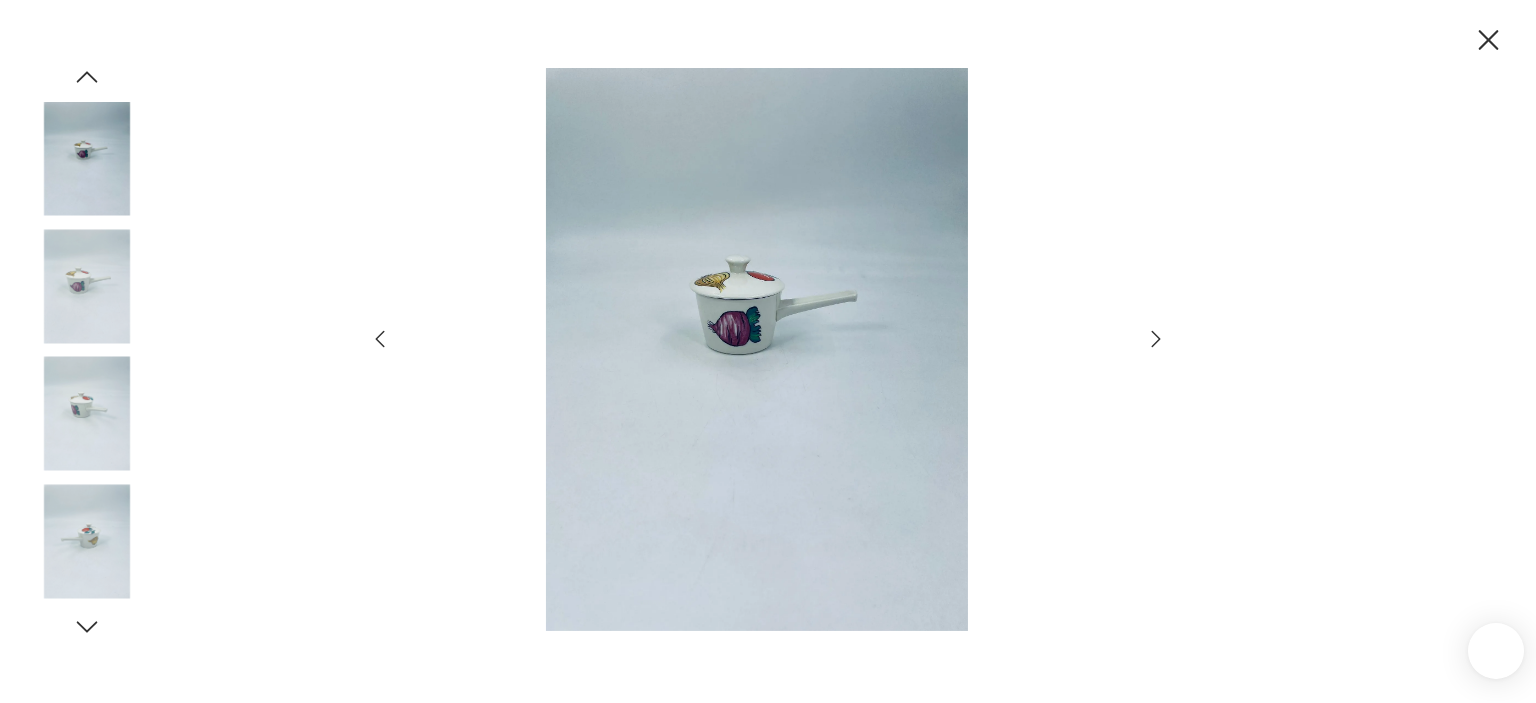click 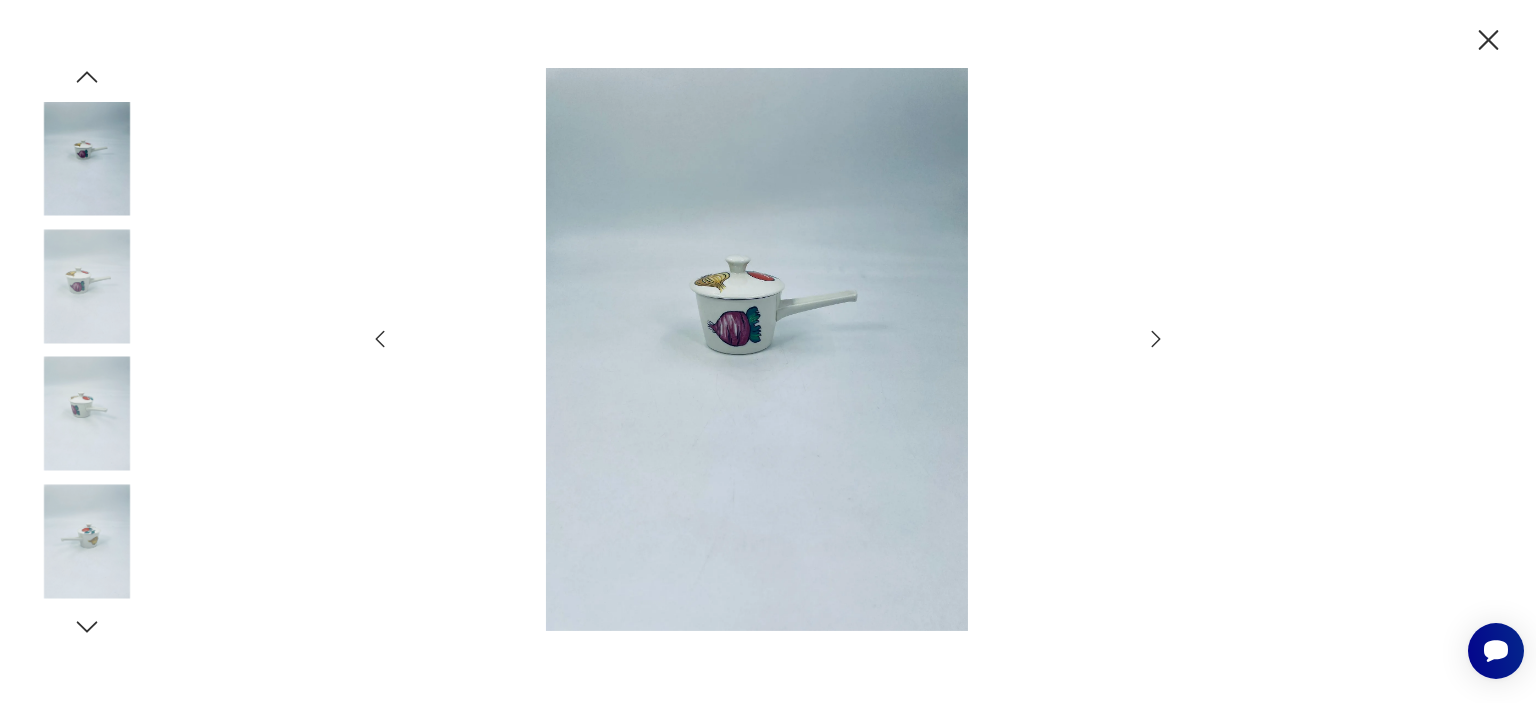 scroll, scrollTop: 0, scrollLeft: 0, axis: both 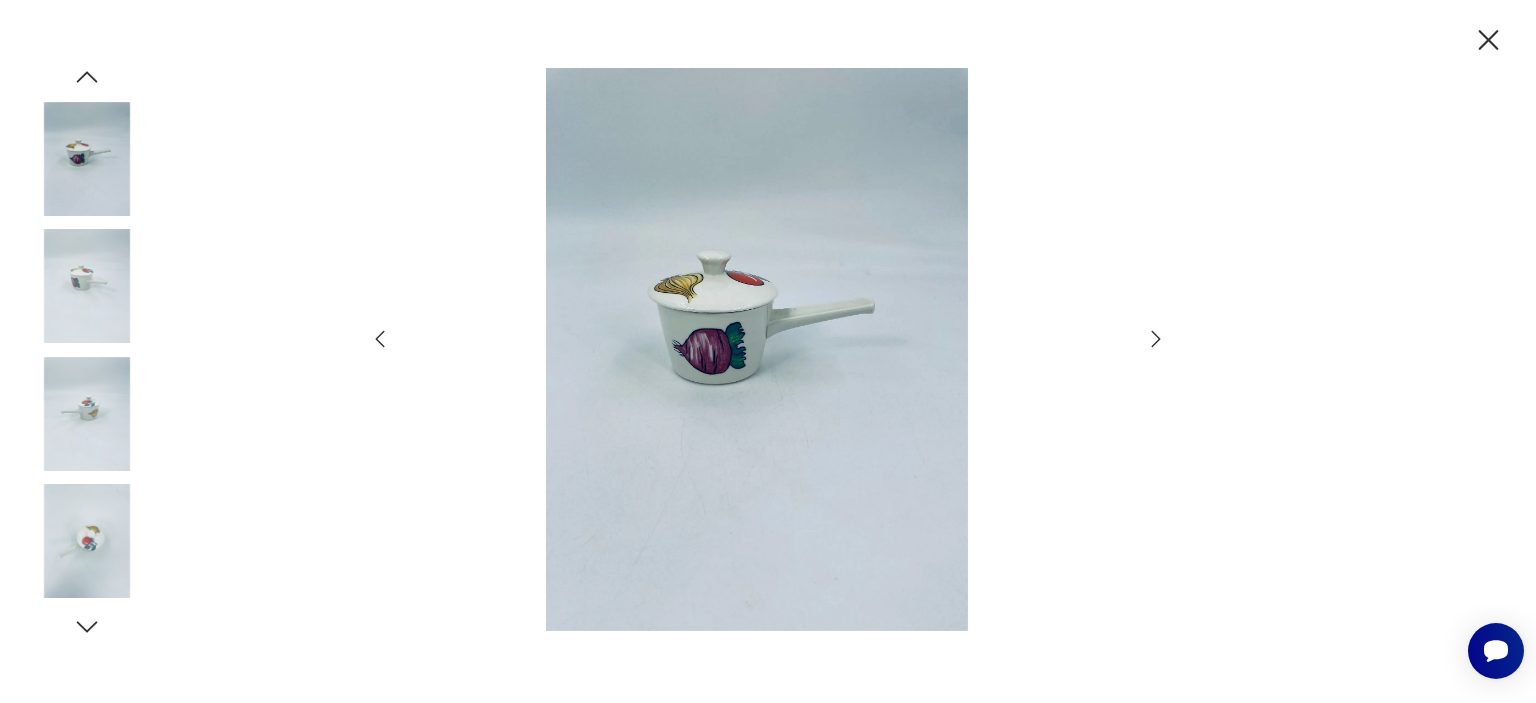 click 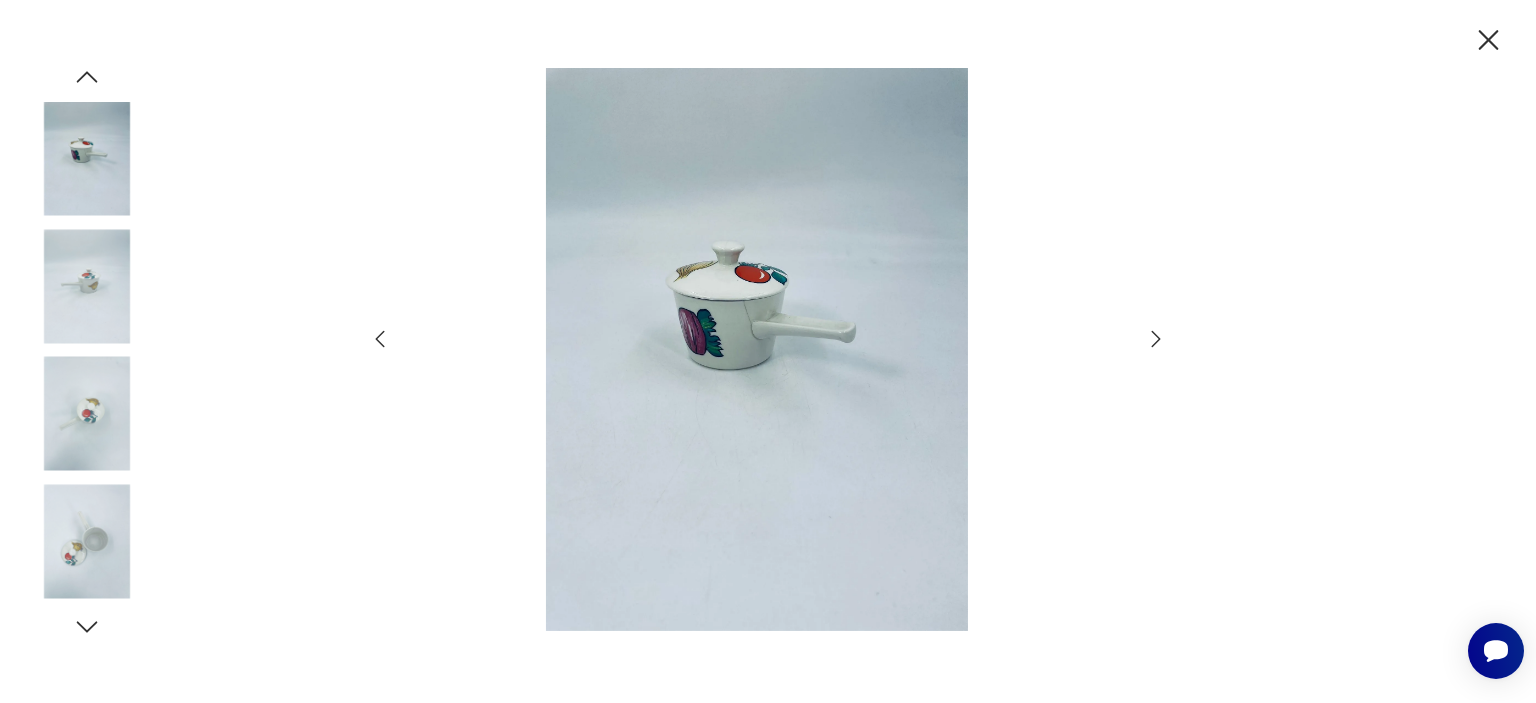 click 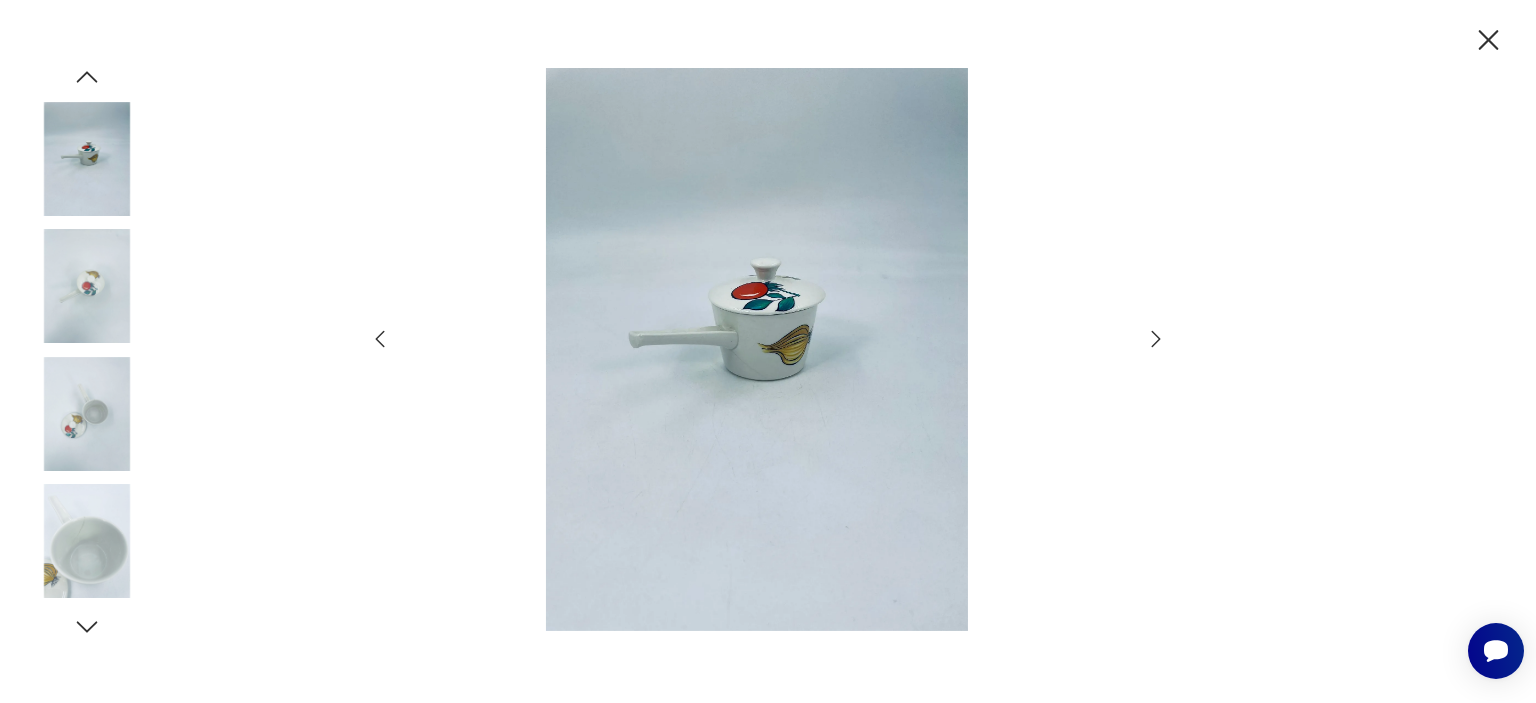 click 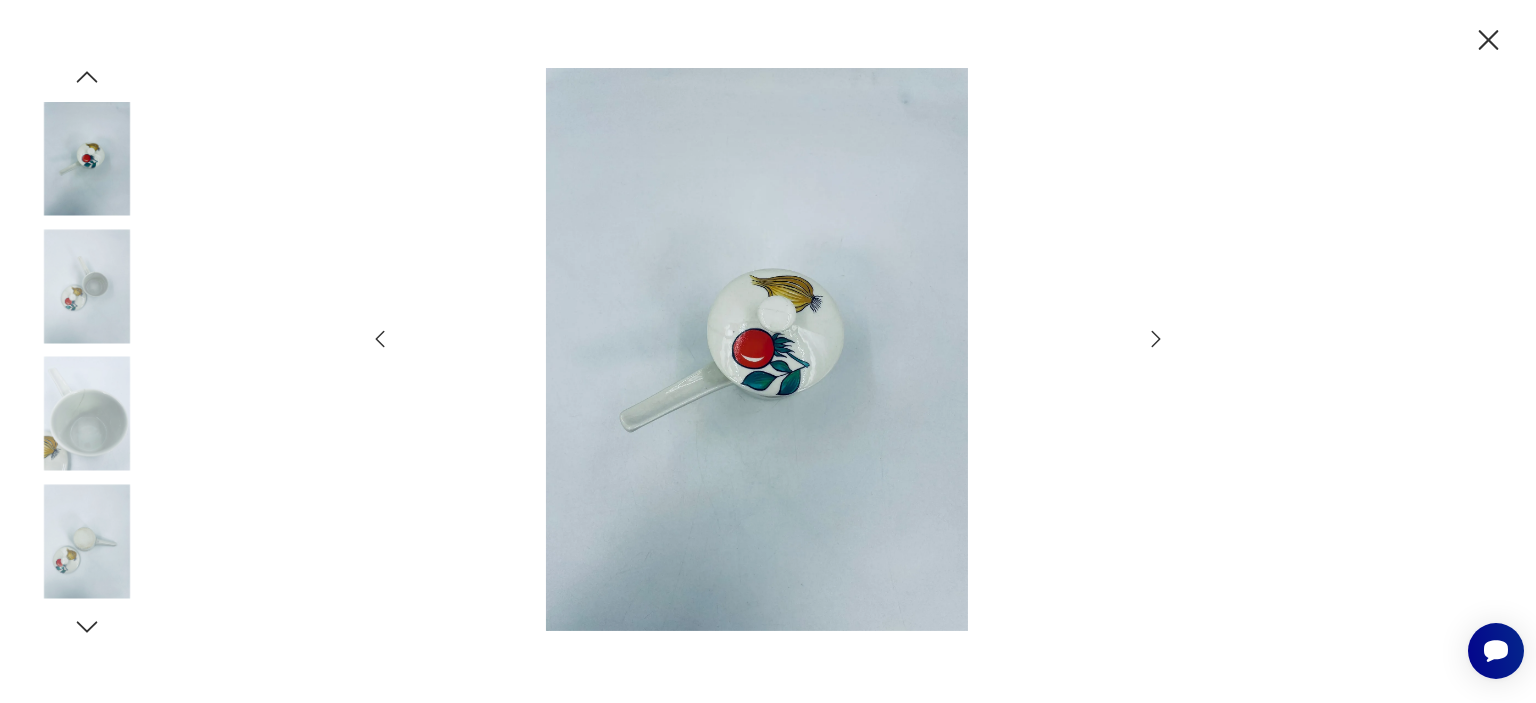 click 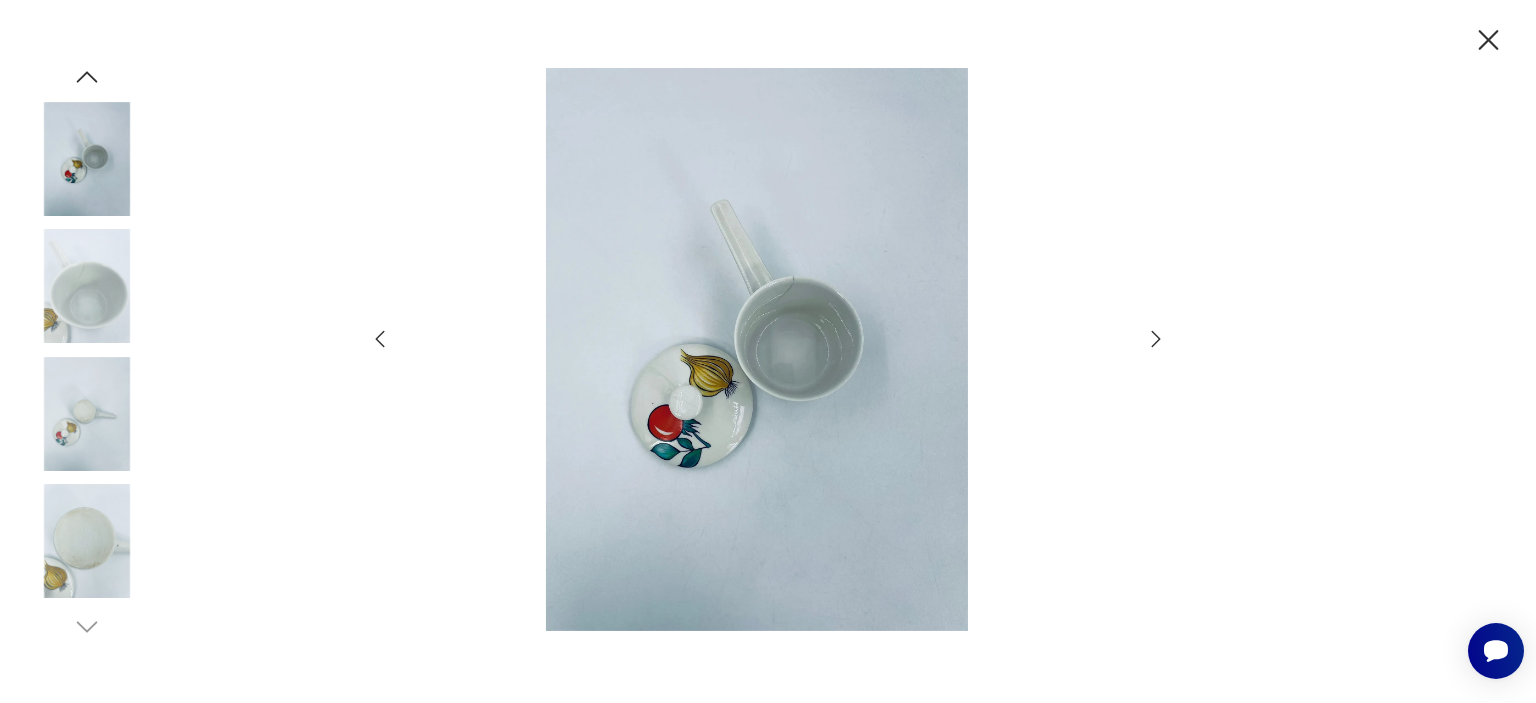 click 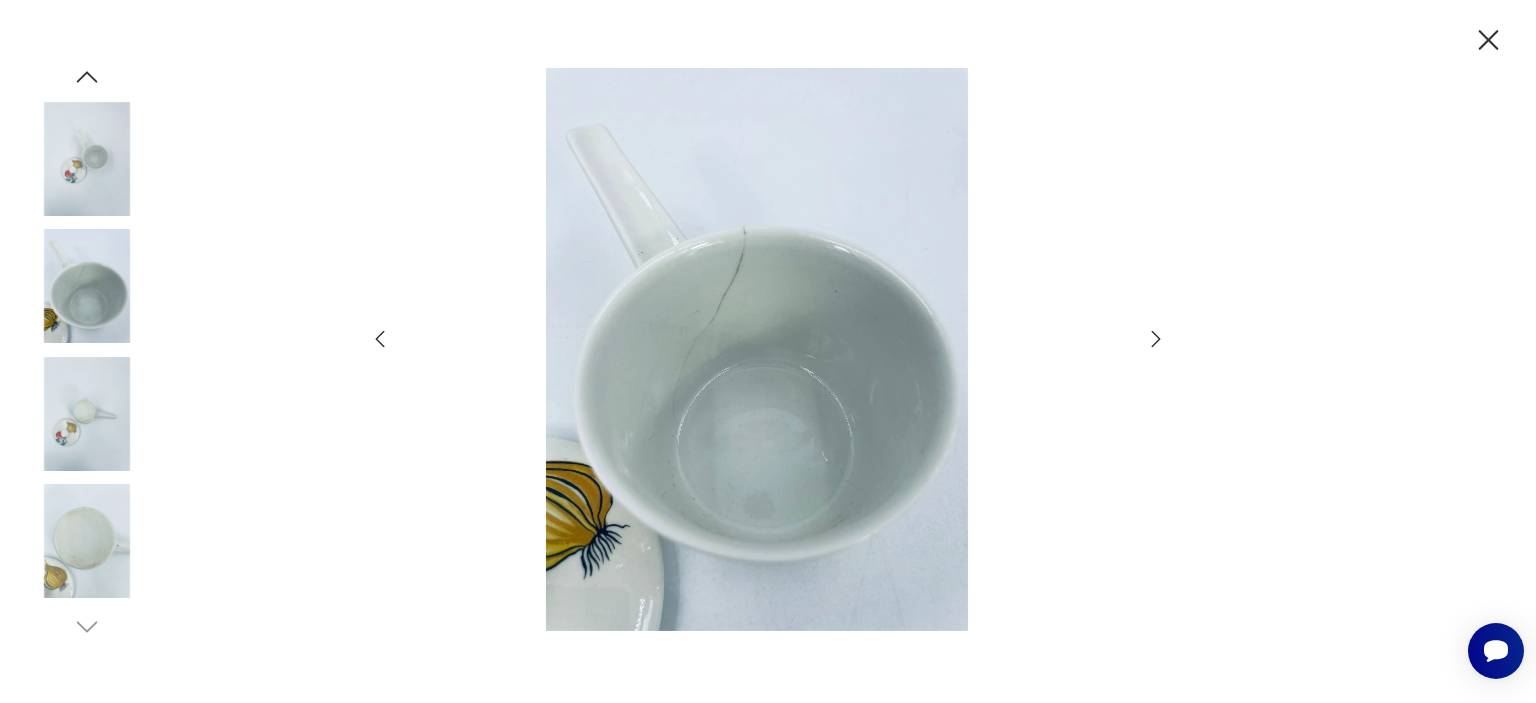 click 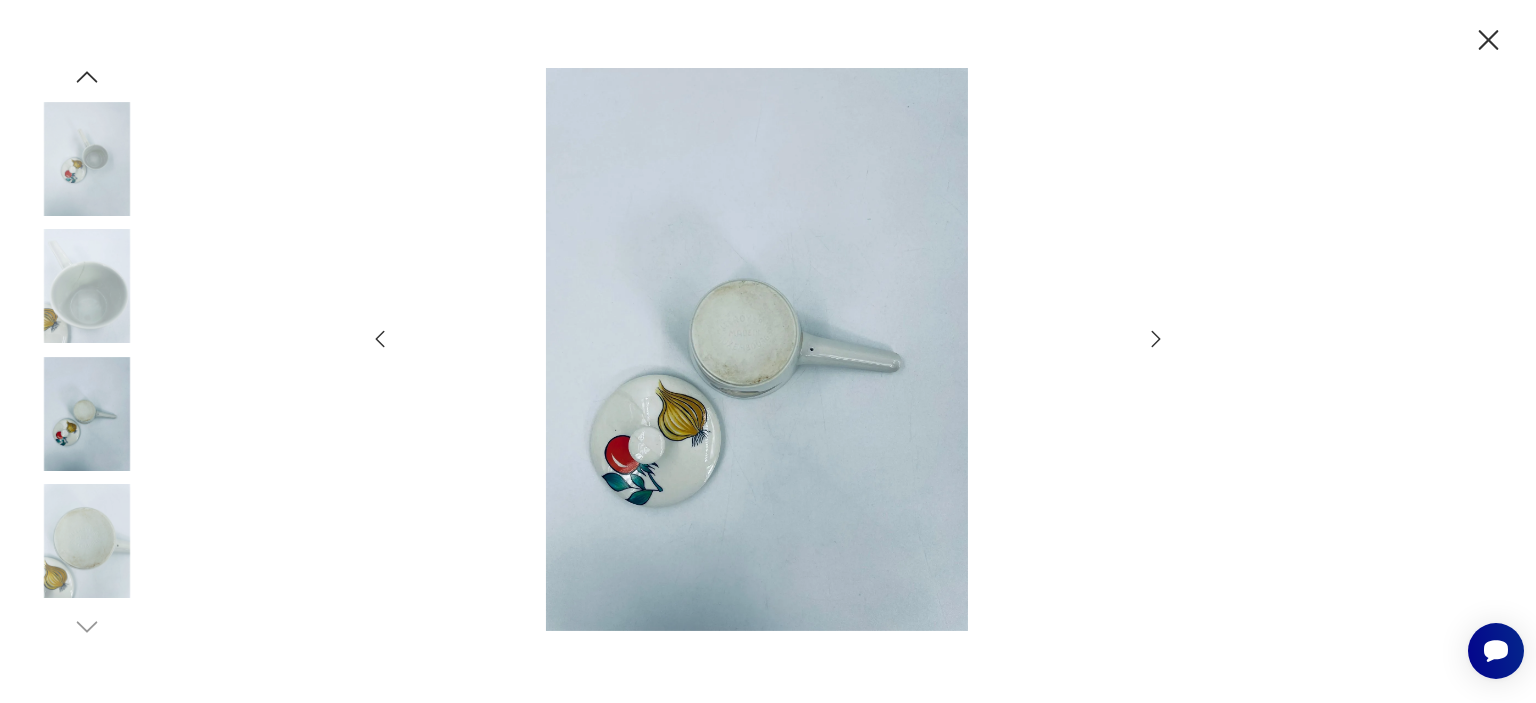 click 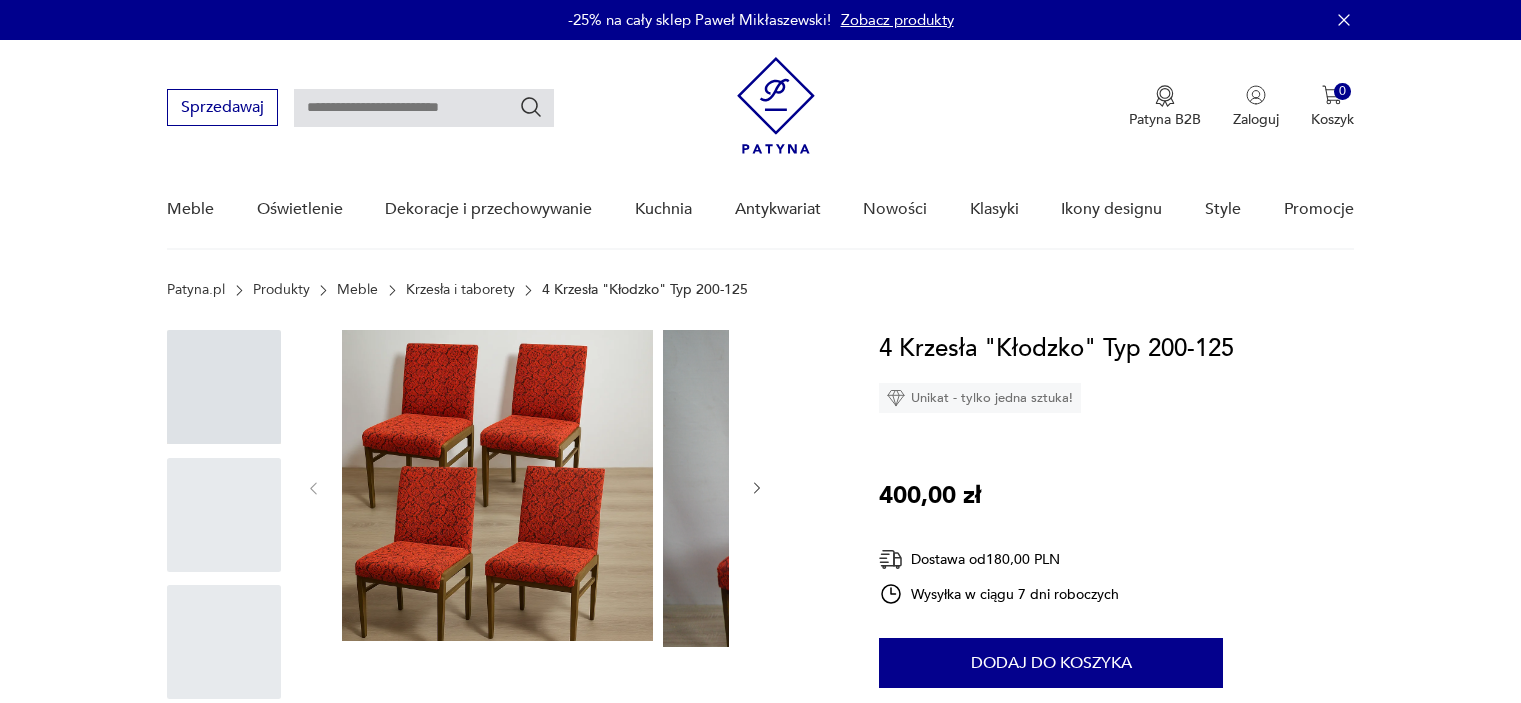 scroll, scrollTop: 0, scrollLeft: 0, axis: both 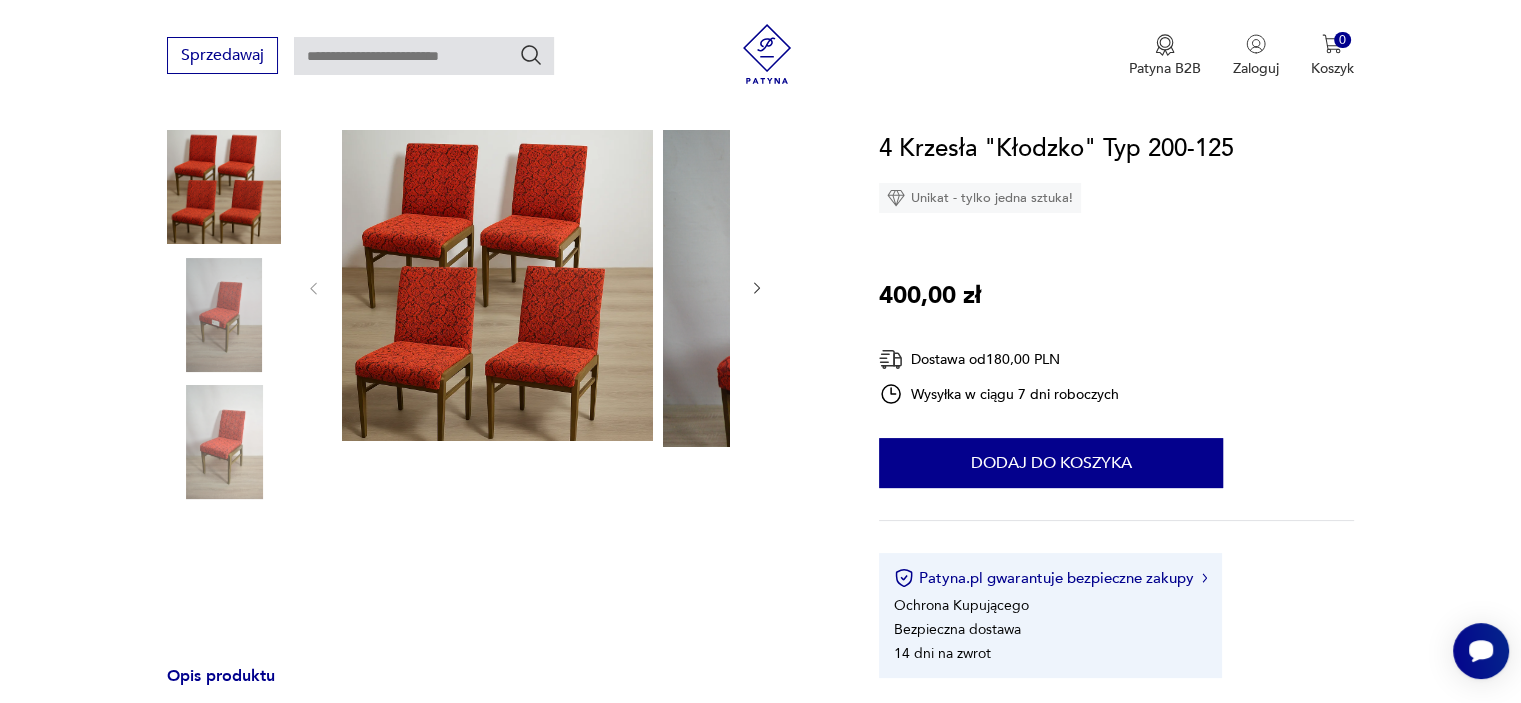 click at bounding box center (497, 285) 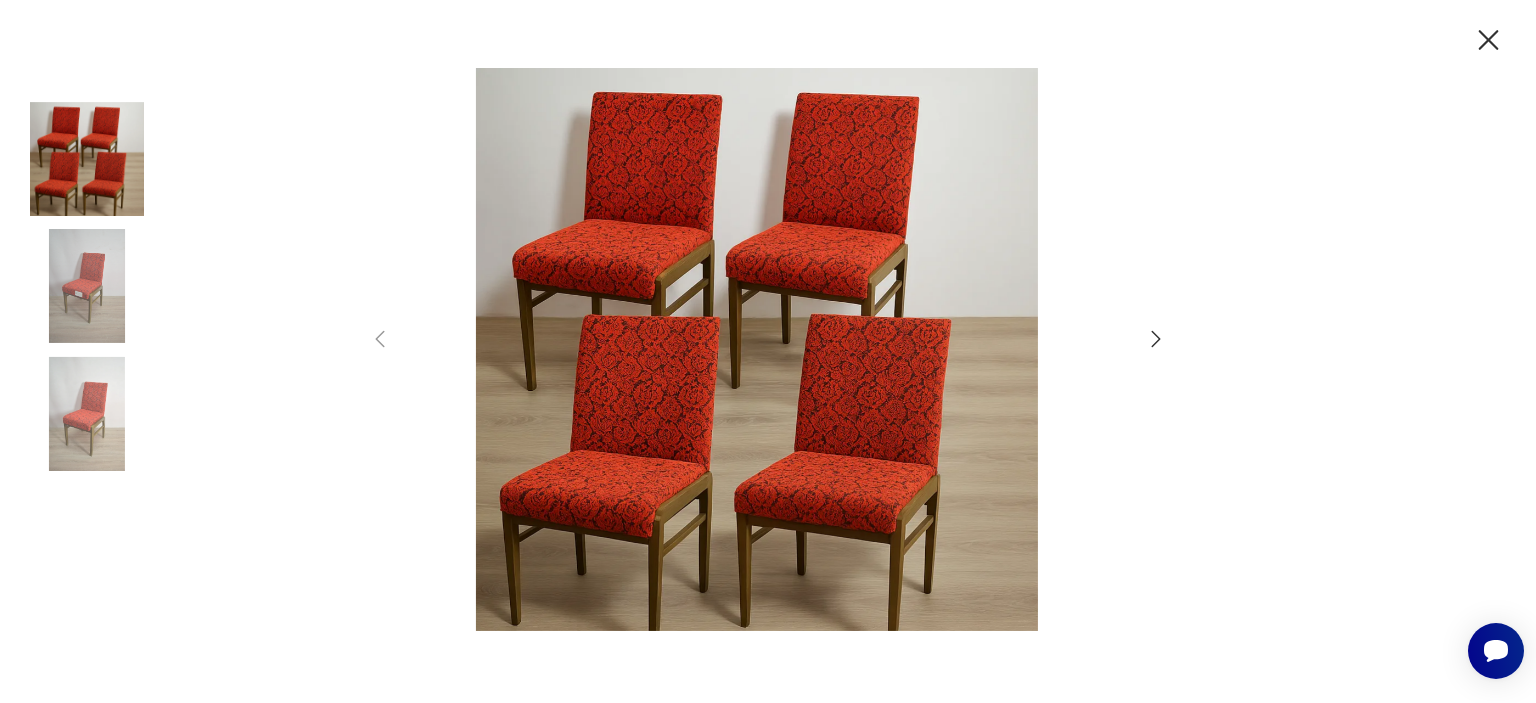 click 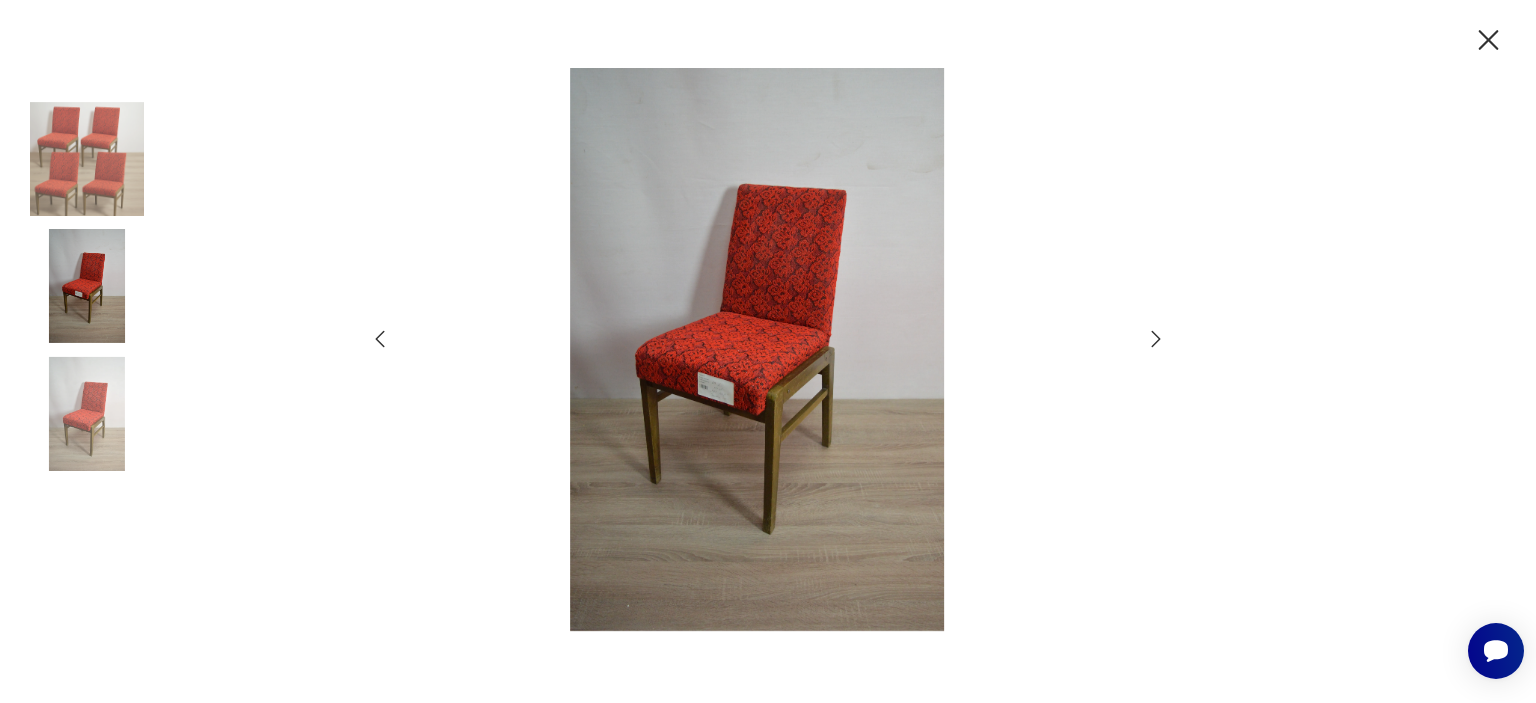click 